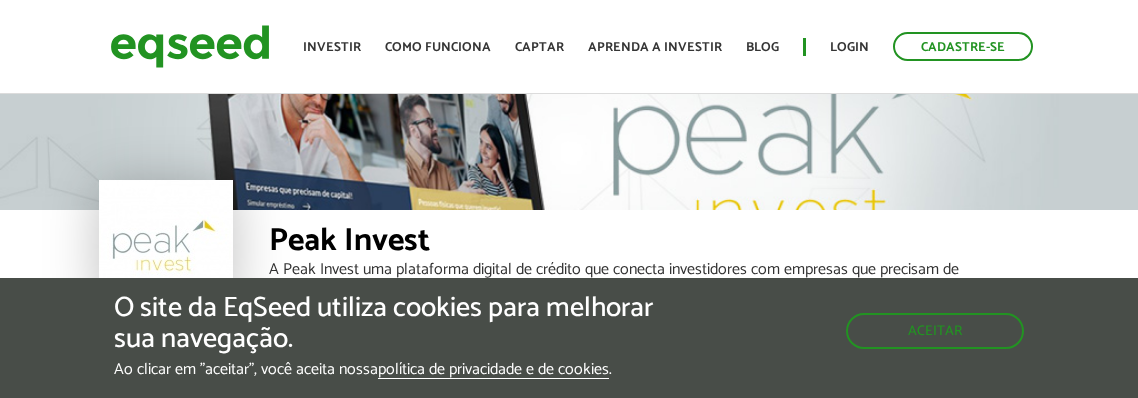 scroll, scrollTop: 0, scrollLeft: 0, axis: both 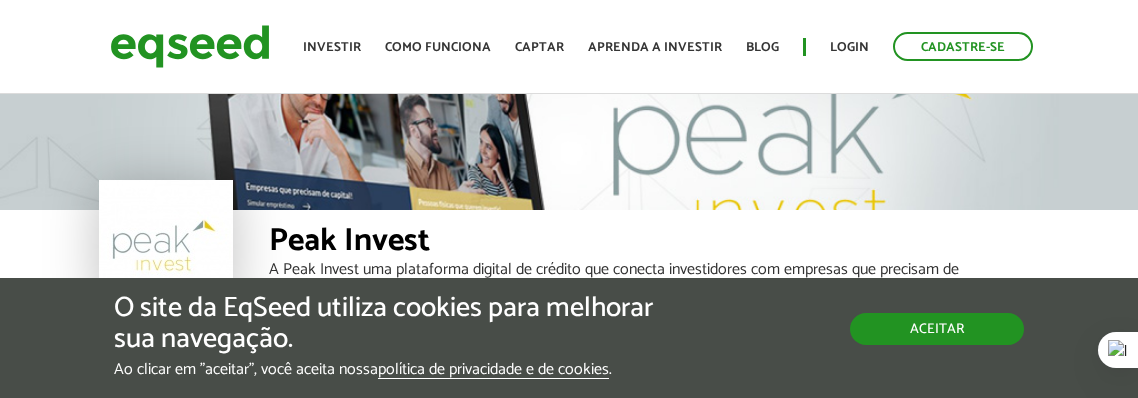 click on "Aceitar" at bounding box center (937, 329) 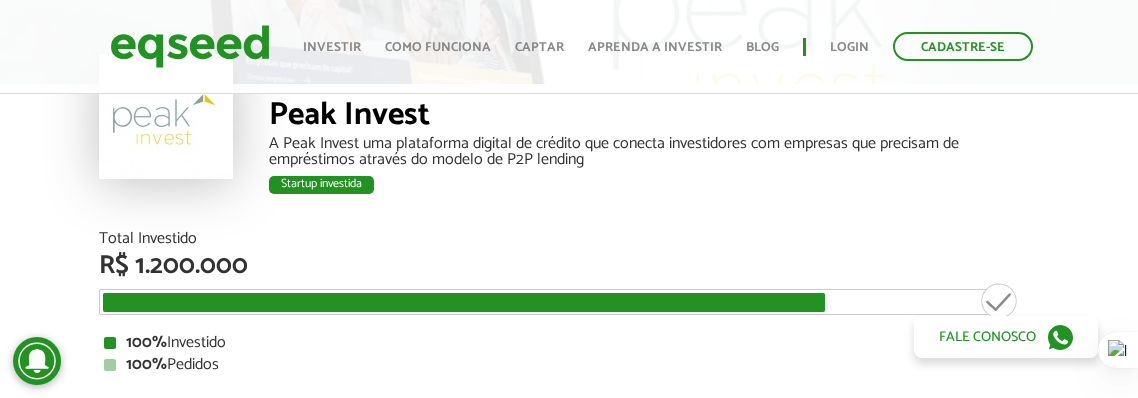 scroll, scrollTop: 0, scrollLeft: 0, axis: both 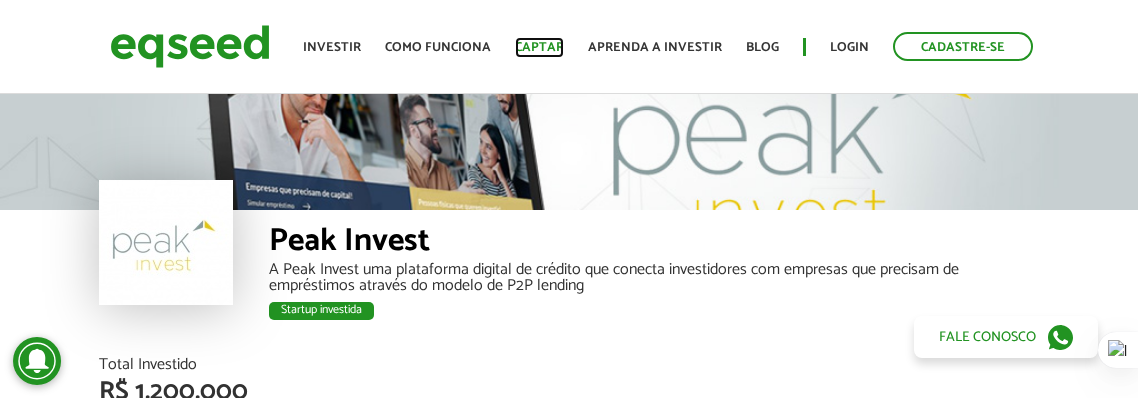 click on "Captar" at bounding box center (539, 47) 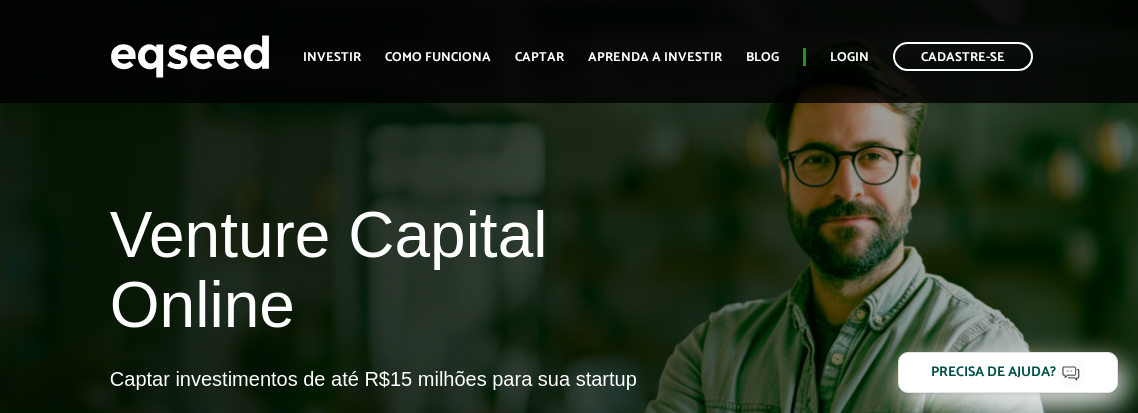 scroll, scrollTop: 300, scrollLeft: 0, axis: vertical 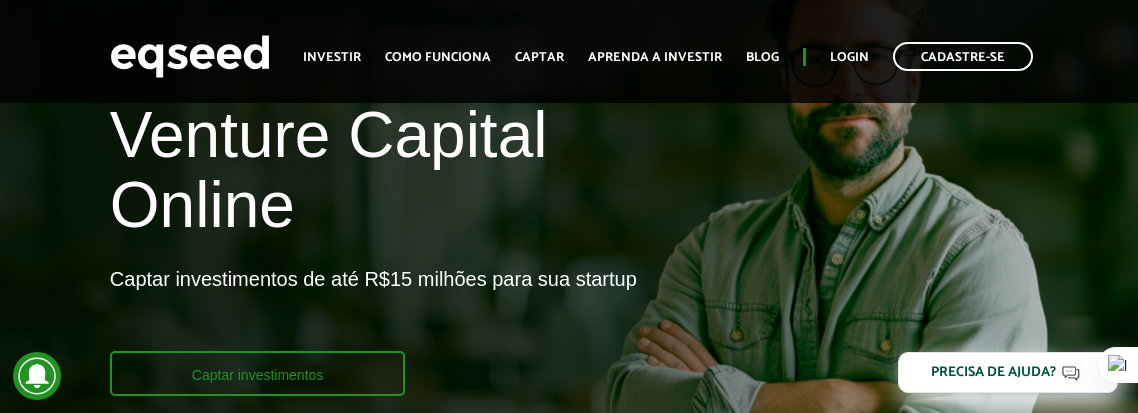 click on "Captar investimentos" at bounding box center (258, 373) 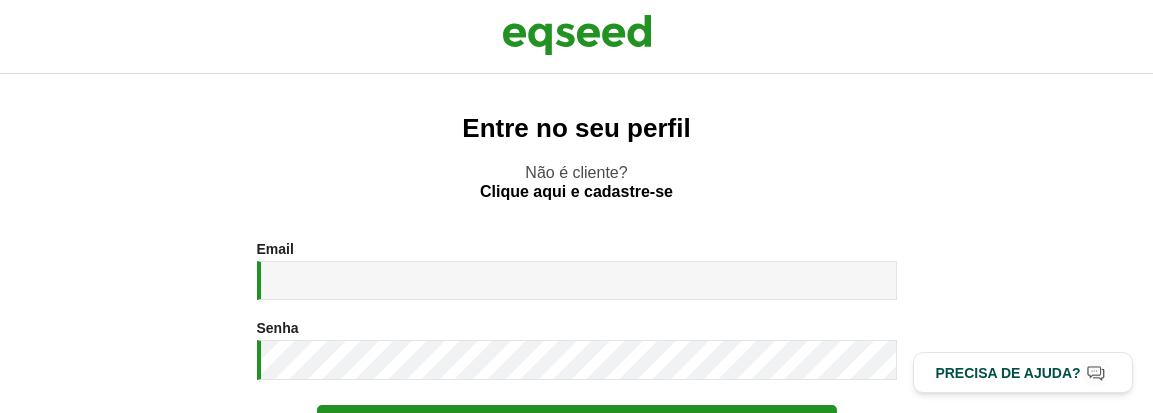 scroll, scrollTop: 0, scrollLeft: 0, axis: both 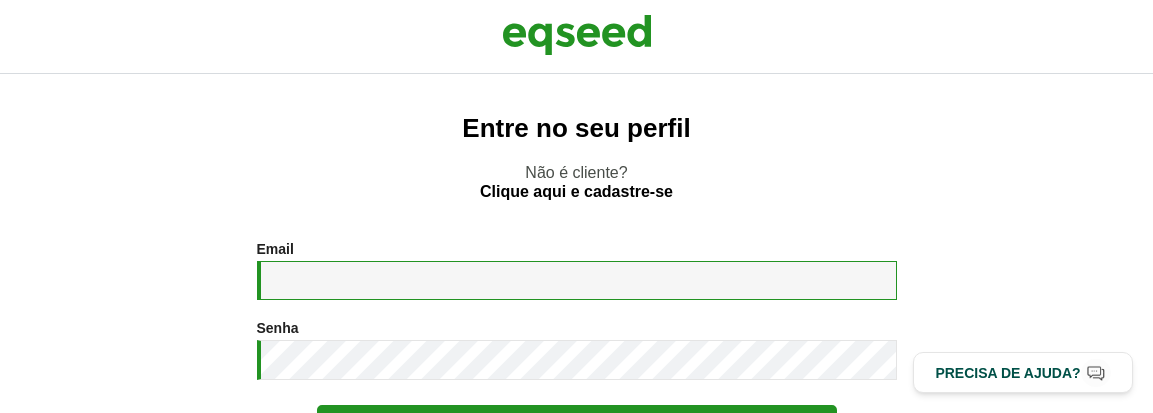 click on "Email  *" at bounding box center [577, 280] 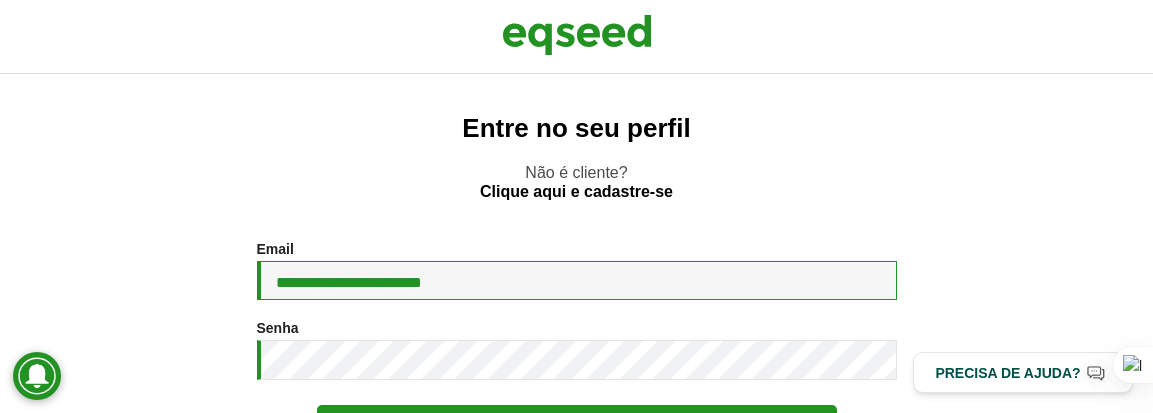 scroll, scrollTop: 100, scrollLeft: 0, axis: vertical 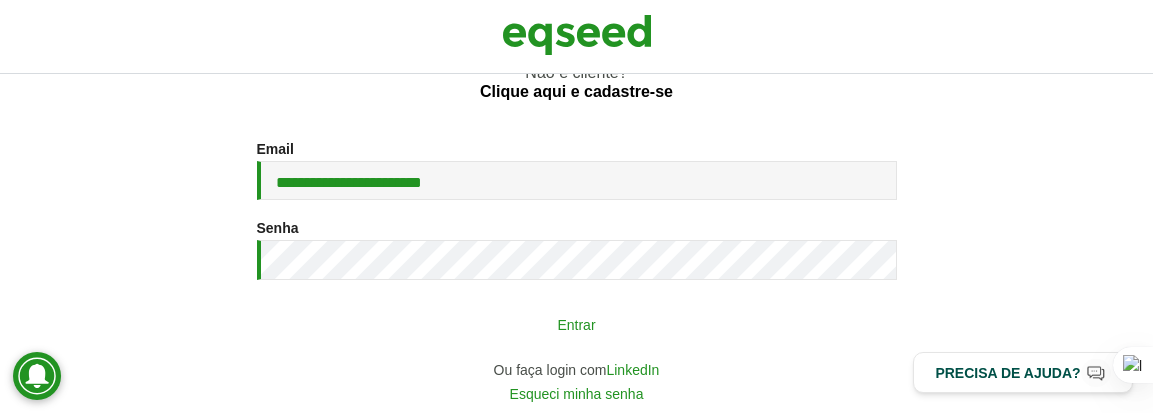 click on "Entrar" at bounding box center [577, 324] 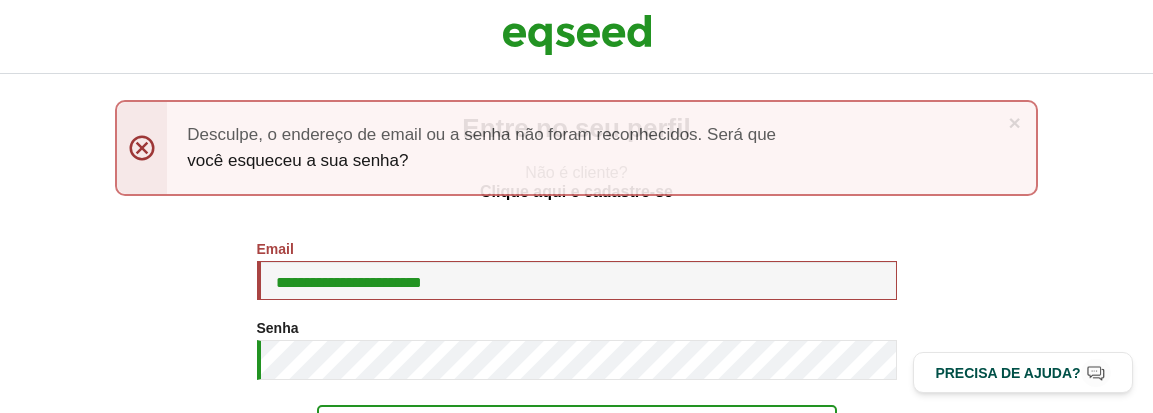 scroll, scrollTop: 0, scrollLeft: 0, axis: both 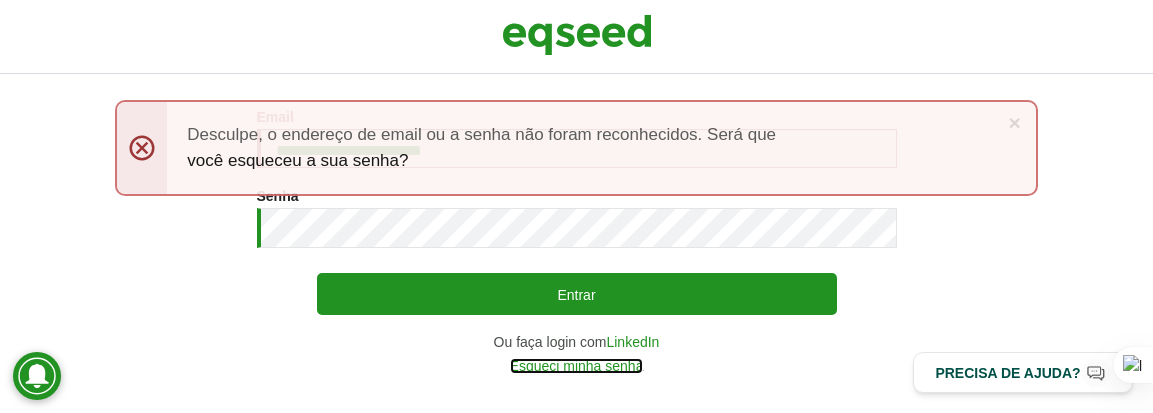 click on "Esqueci minha senha" at bounding box center (577, 366) 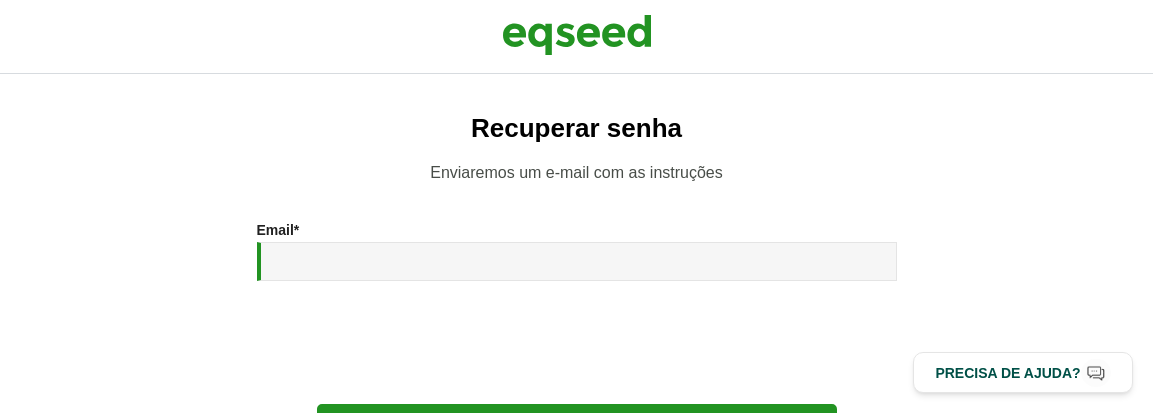 scroll, scrollTop: 0, scrollLeft: 0, axis: both 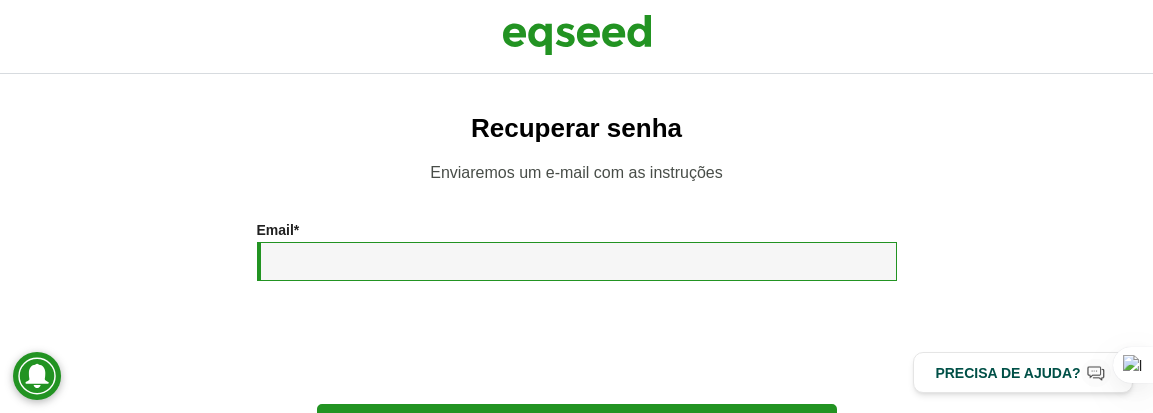 click on "Email  *" at bounding box center [577, 261] 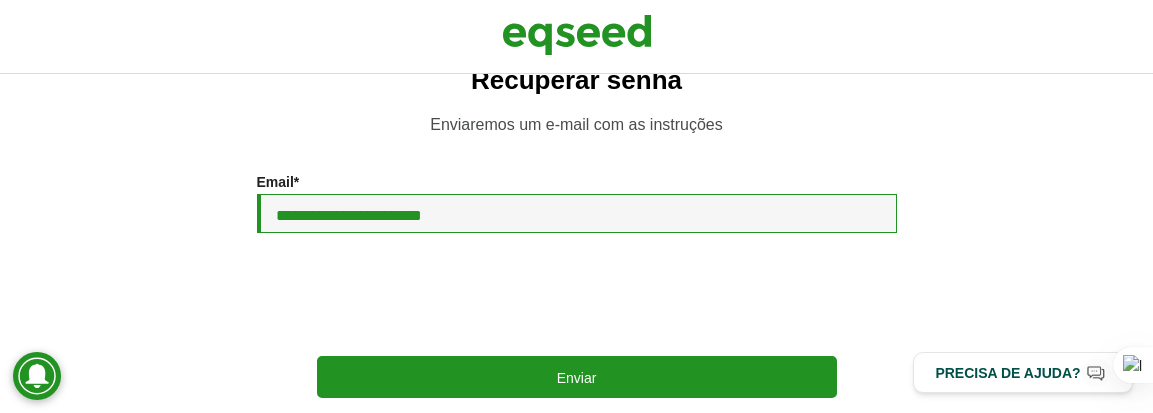 scroll, scrollTop: 74, scrollLeft: 0, axis: vertical 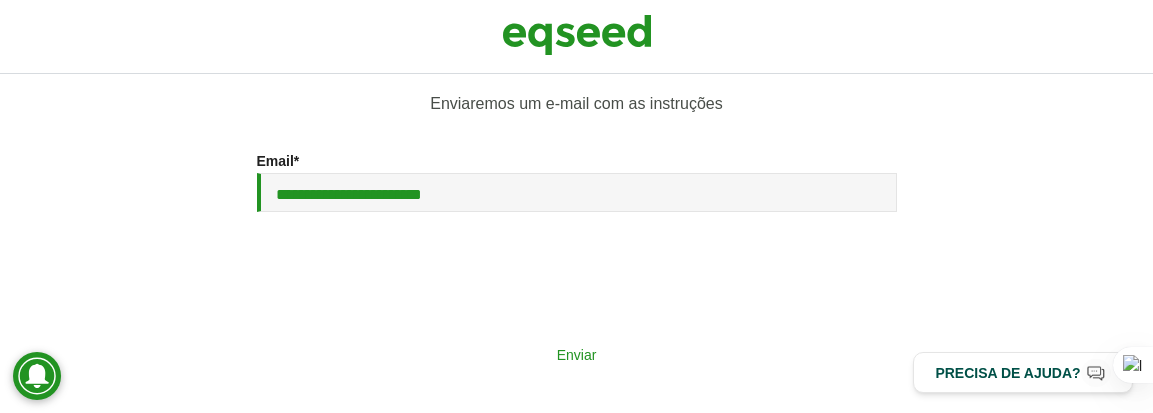click on "Enviar" at bounding box center (577, 354) 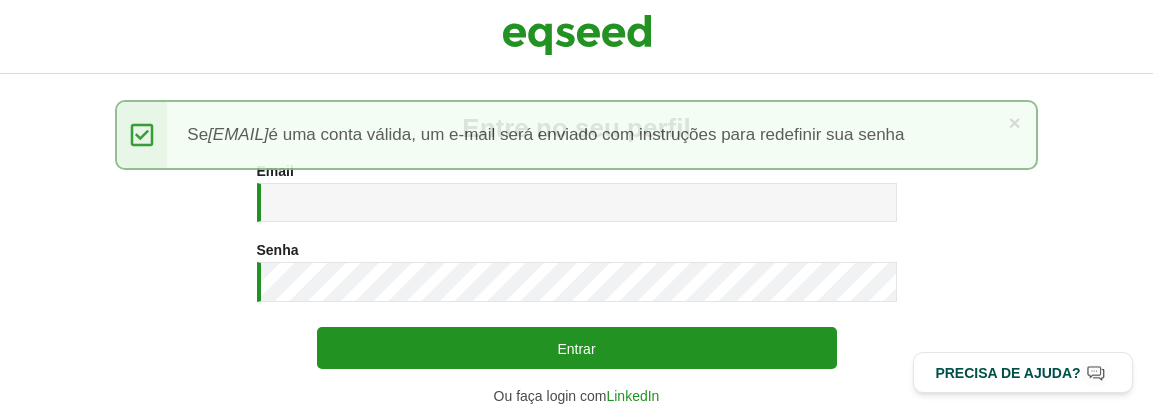 scroll, scrollTop: 0, scrollLeft: 0, axis: both 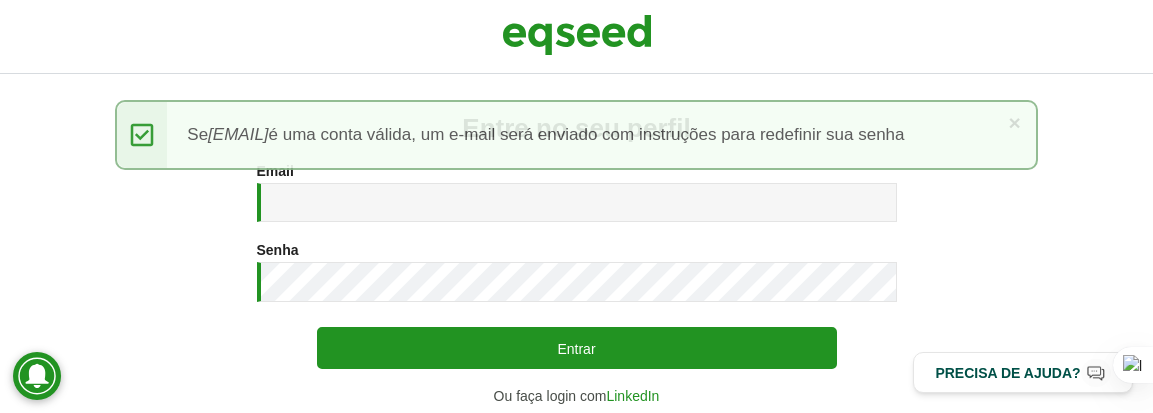click on "Email  *
Digite seu endereço de e-mail.   Senha  *
Digite a senha que será usada em conjunto com seu e-mail.
Entrar
Ou faça login com  LinkedIn Esqueci minha senha
Não possui conta? Clique para cadastrar." at bounding box center [576, 295] 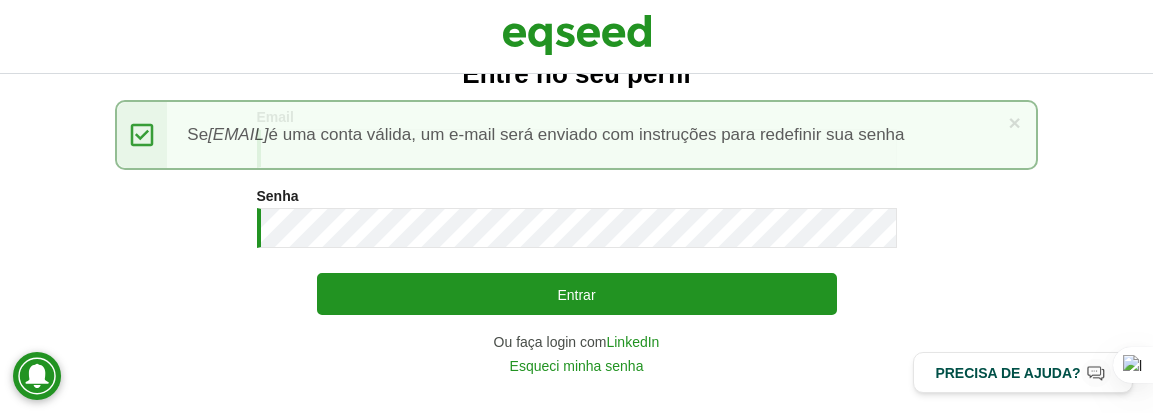 drag, startPoint x: 16, startPoint y: 89, endPoint x: 76, endPoint y: 105, distance: 62.0967 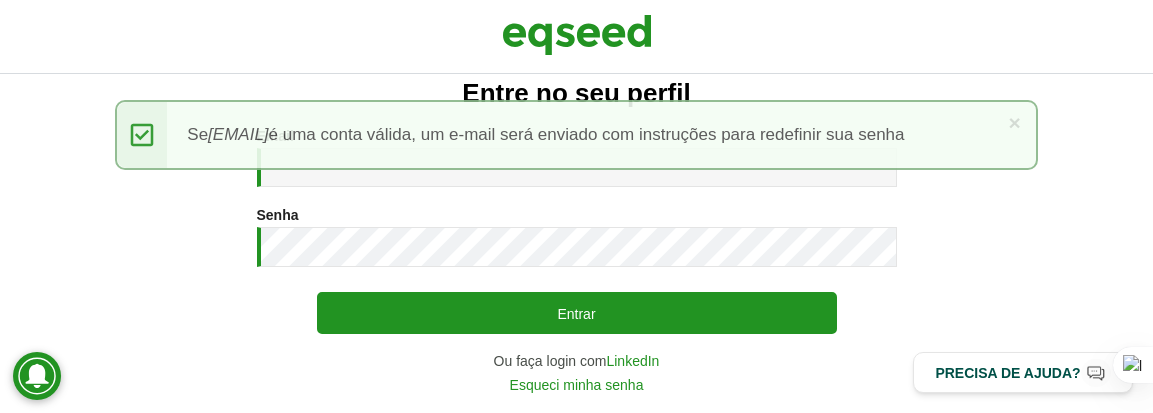 scroll, scrollTop: 0, scrollLeft: 0, axis: both 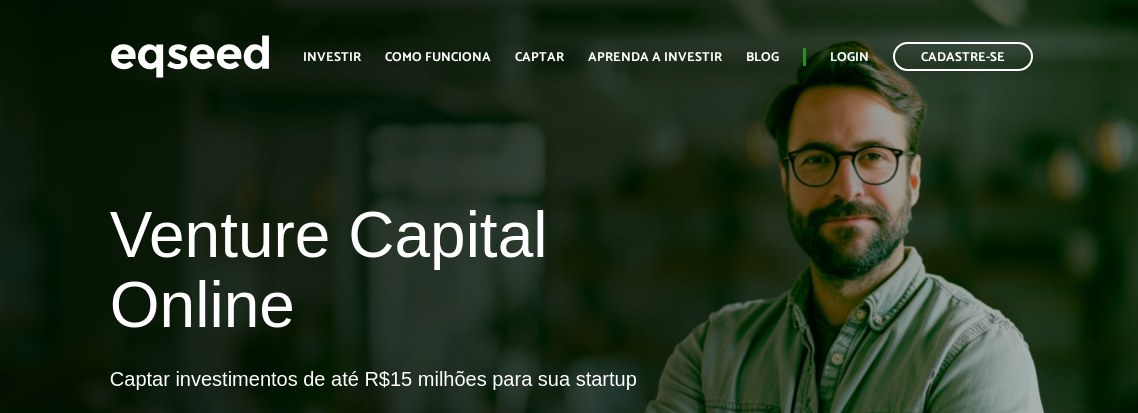 click on "Cadastre-se" at bounding box center (963, 56) 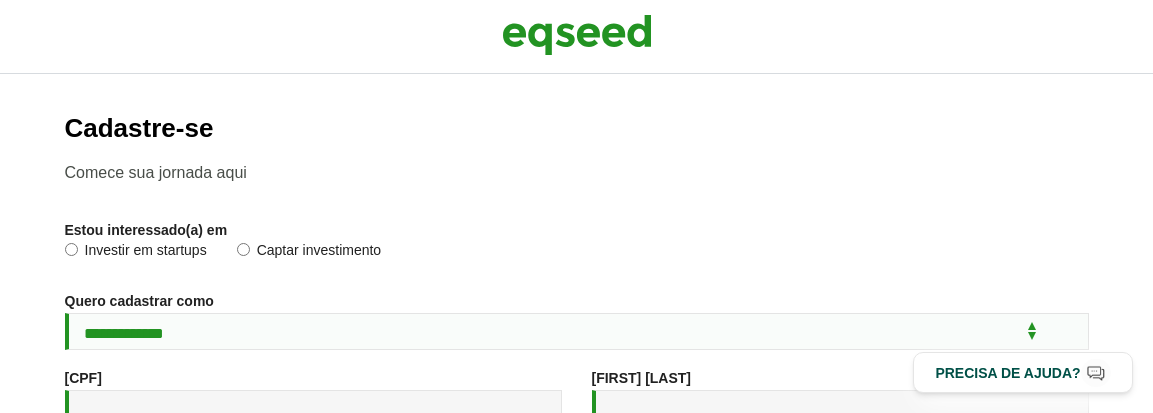 scroll, scrollTop: 0, scrollLeft: 0, axis: both 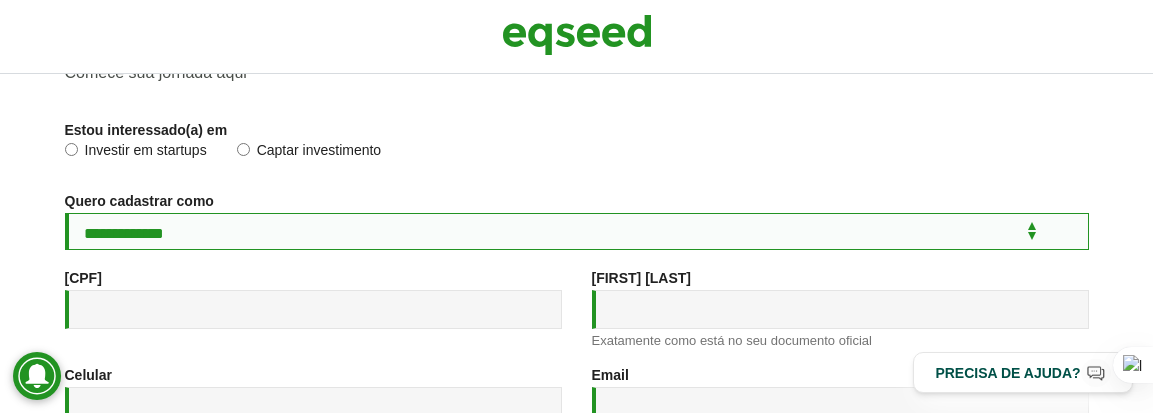 click on "**********" at bounding box center [577, 231] 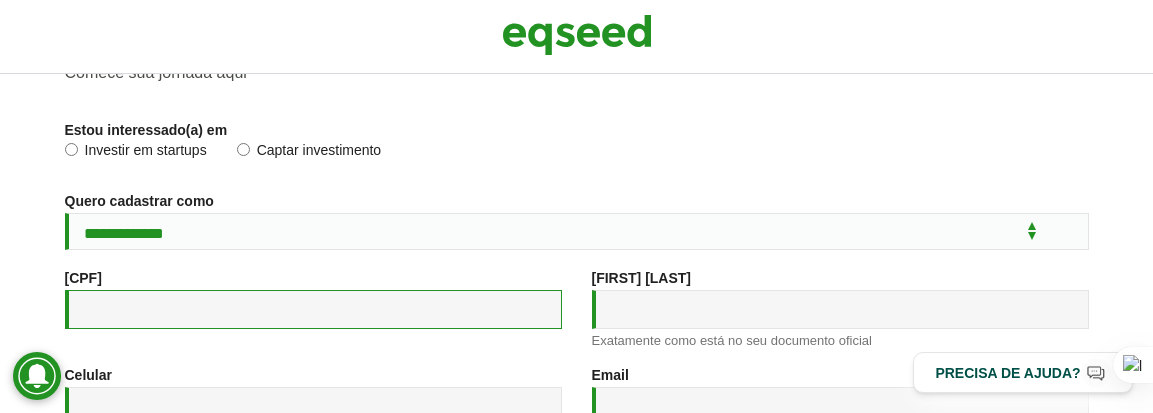 click on "CPF  *" at bounding box center [313, 309] 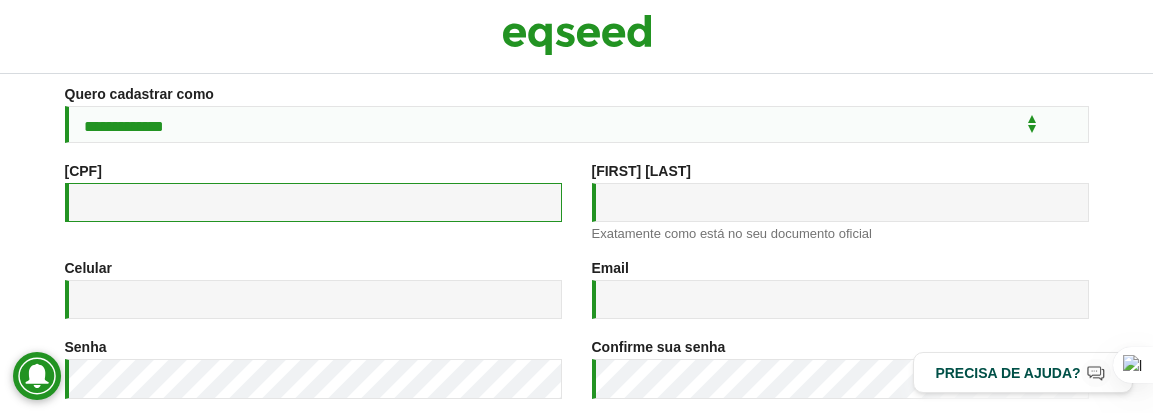 scroll, scrollTop: 200, scrollLeft: 0, axis: vertical 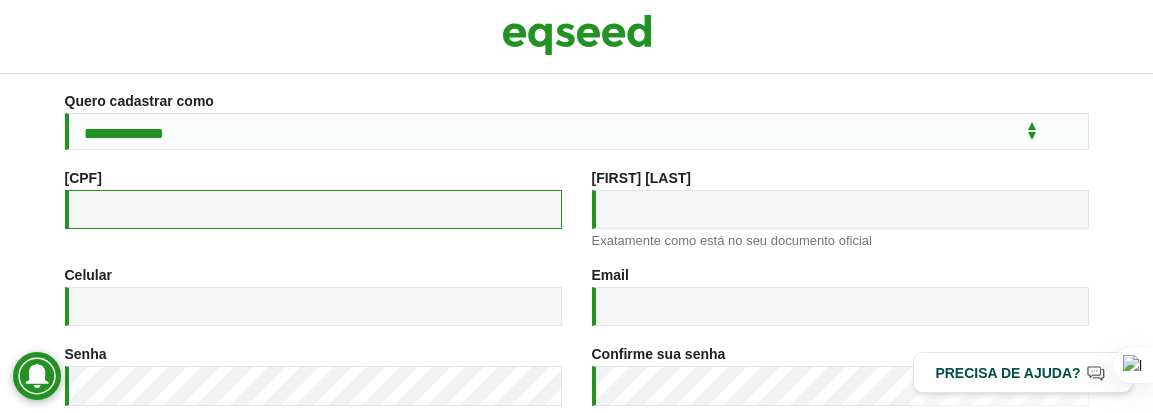click on "CPF  *" at bounding box center [313, 209] 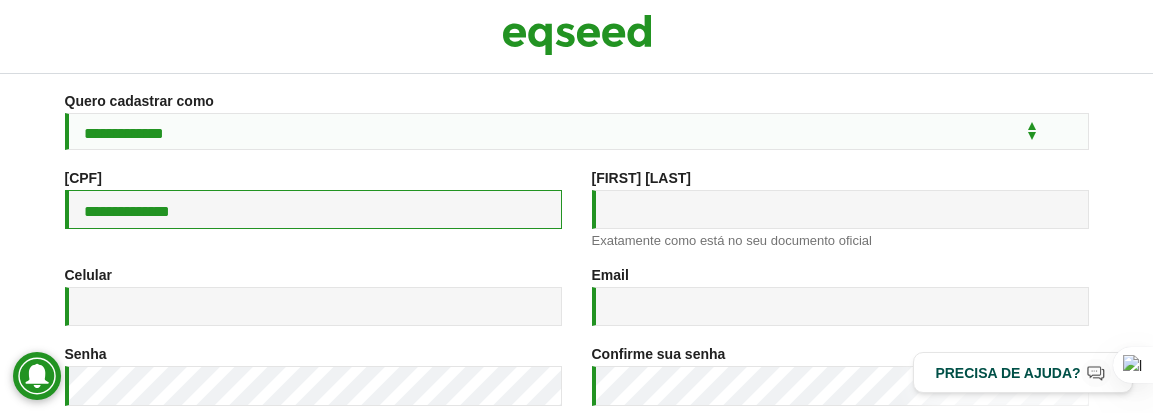 type on "**********" 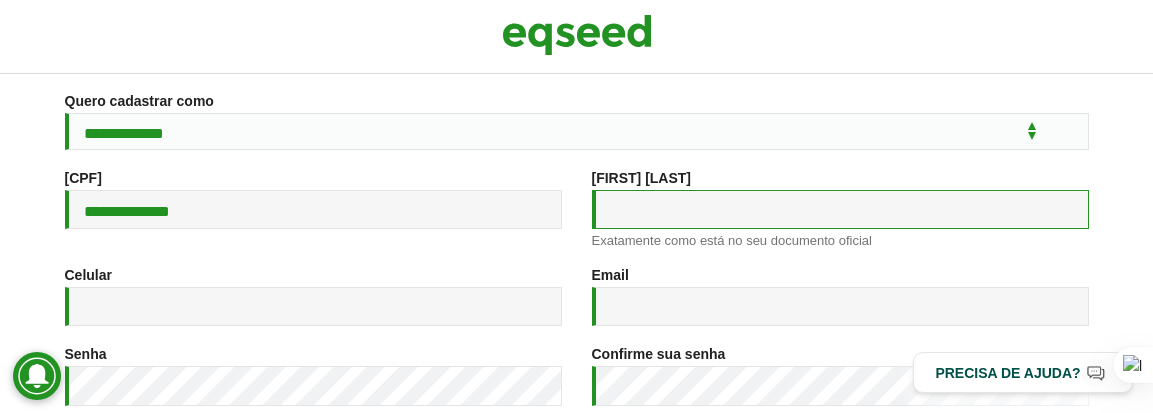 click on "Nome completo  *" at bounding box center (840, 209) 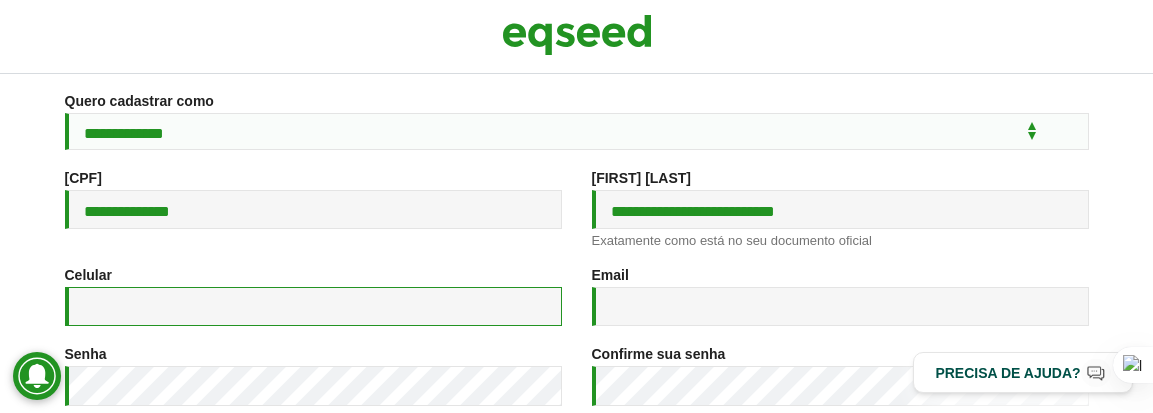 type on "**********" 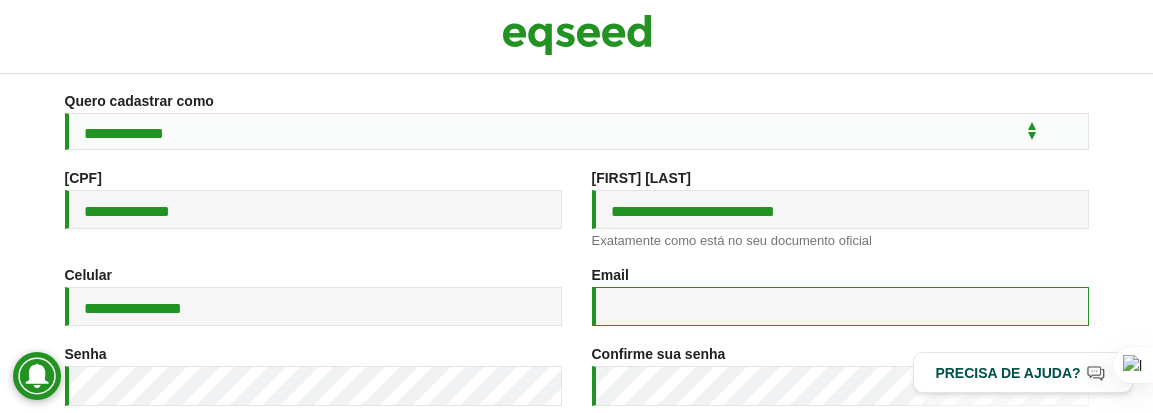 type on "**********" 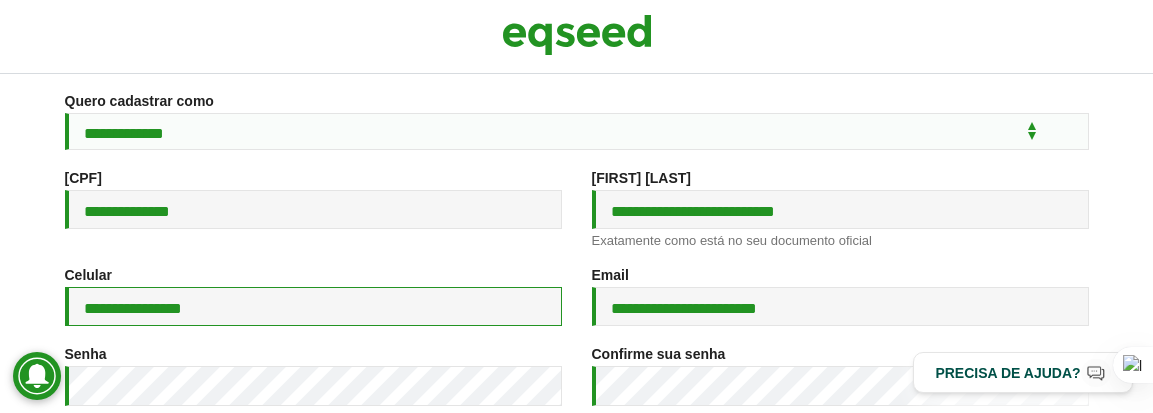 click on "**********" at bounding box center [313, 306] 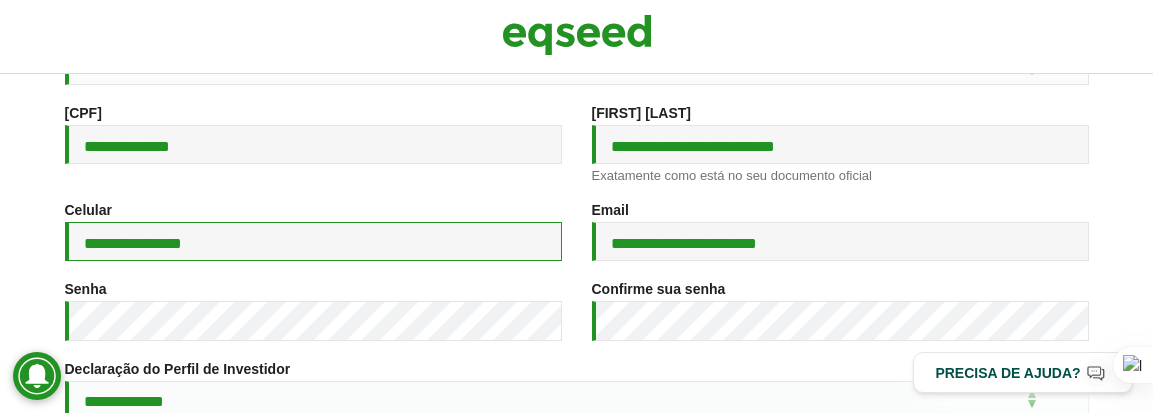 scroll, scrollTop: 300, scrollLeft: 0, axis: vertical 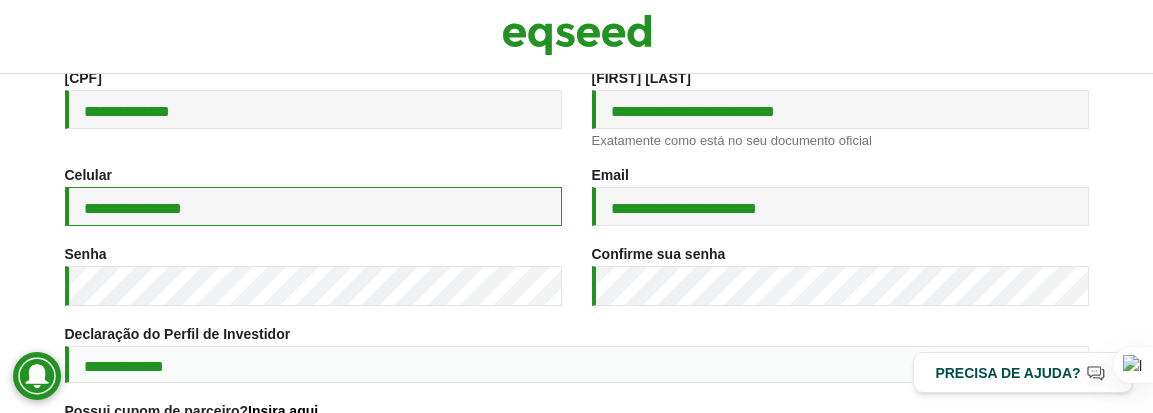type on "**********" 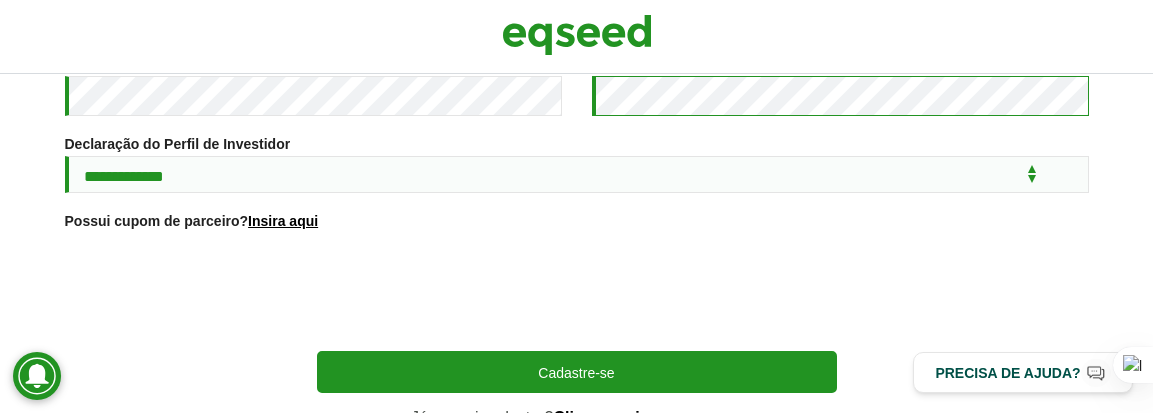 scroll, scrollTop: 500, scrollLeft: 0, axis: vertical 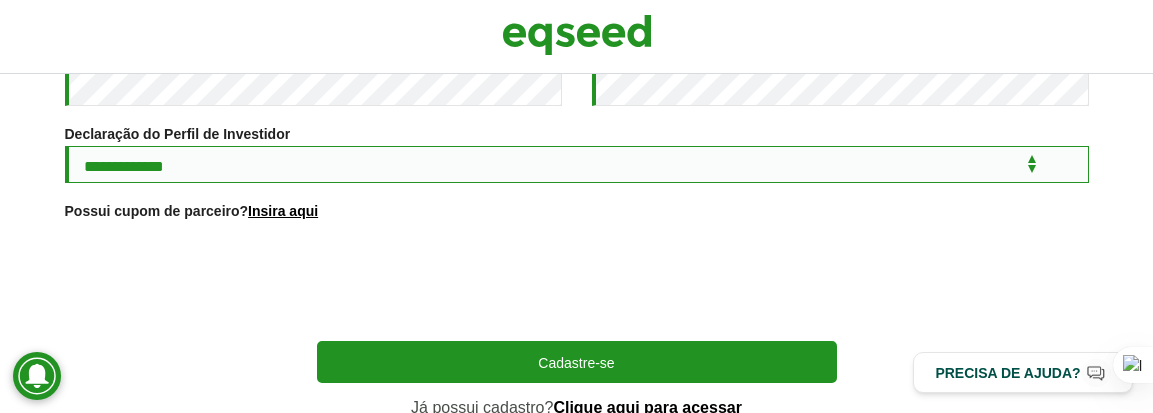 click on "**********" at bounding box center (577, 164) 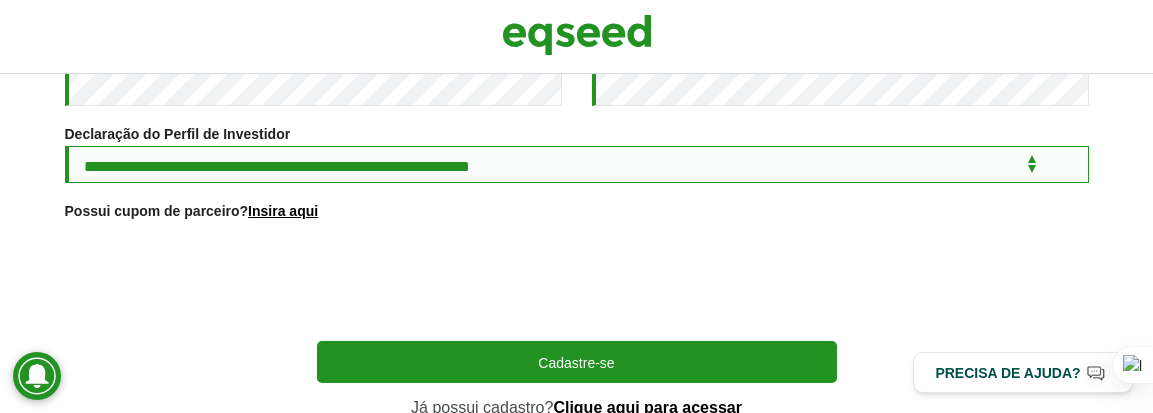 click on "**********" at bounding box center (577, 164) 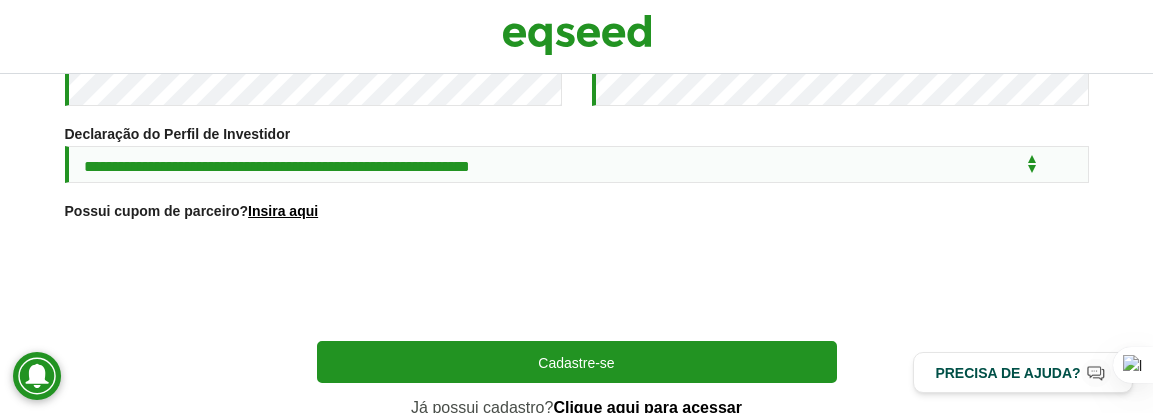 scroll, scrollTop: 604, scrollLeft: 0, axis: vertical 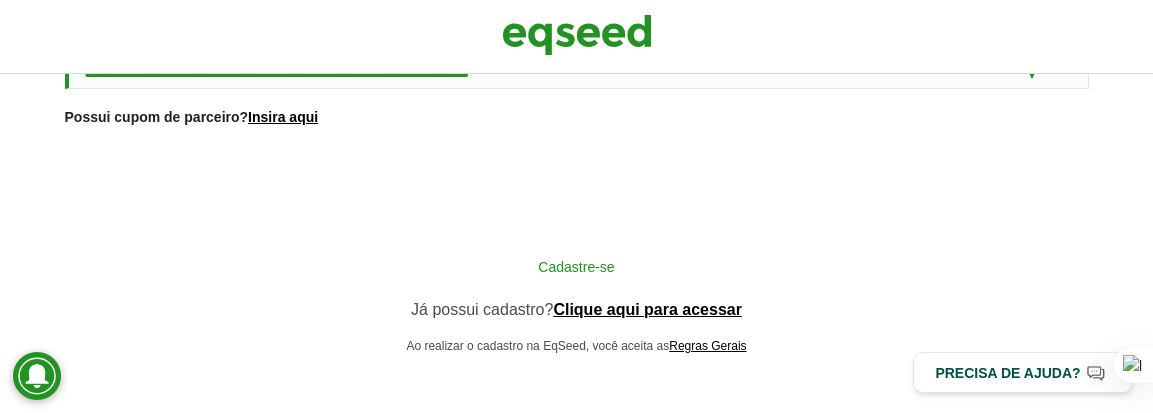 click on "Cadastre-se" at bounding box center (577, 266) 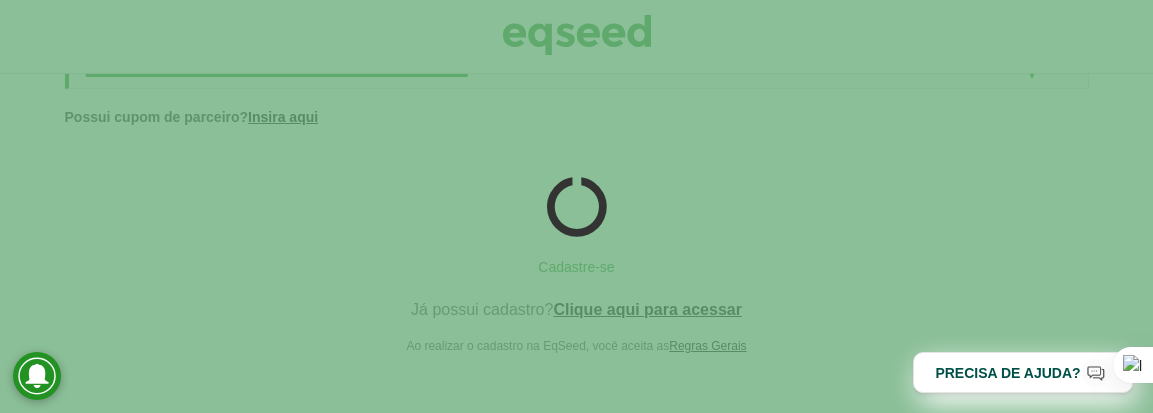 scroll, scrollTop: 600, scrollLeft: 0, axis: vertical 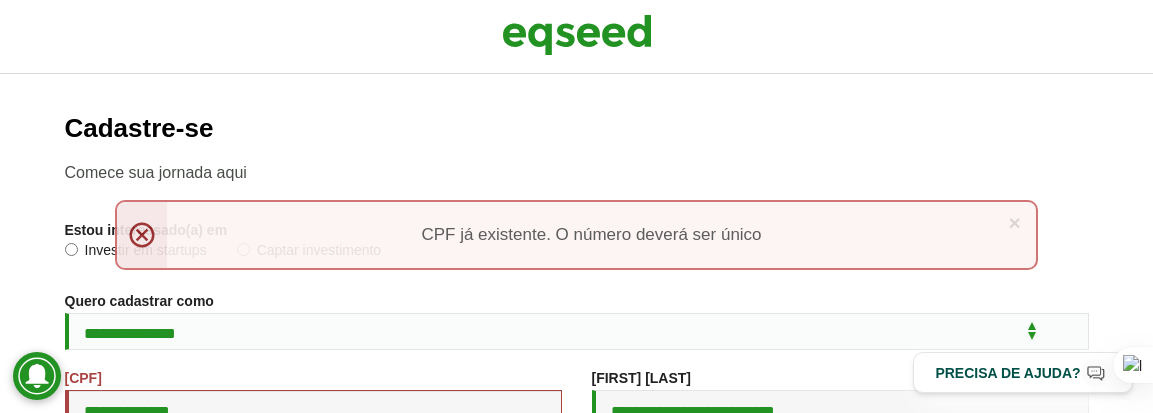 click on "×
Menssagem de erro
CPF já existente. O número deverá ser único" at bounding box center [576, 245] 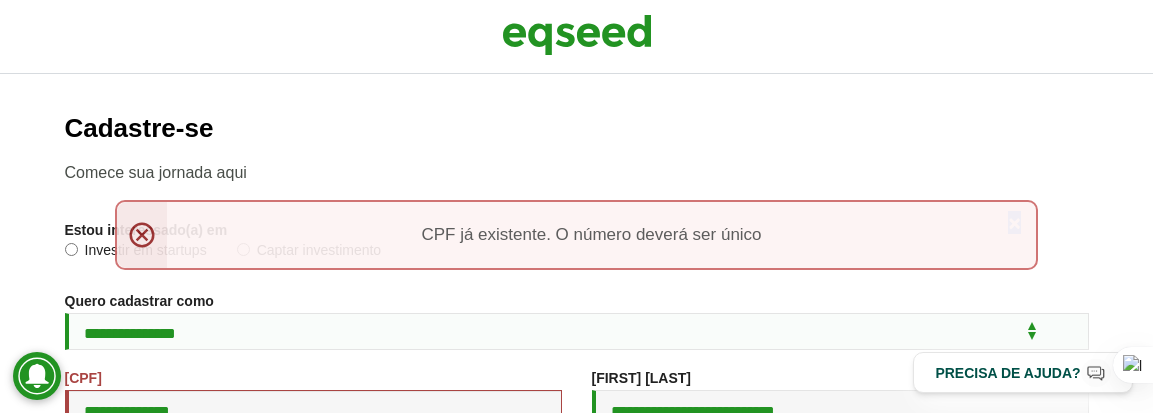 click on "×
Menssagem de erro
CPF já existente. O número deverá ser único" at bounding box center (576, 235) 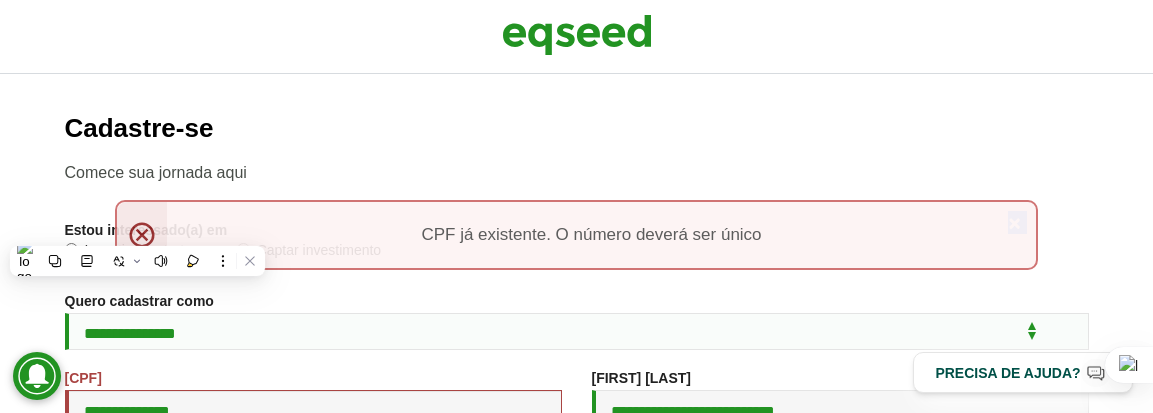 click on "×
Menssagem de erro
CPF já existente. O número deverá ser único" at bounding box center (576, 235) 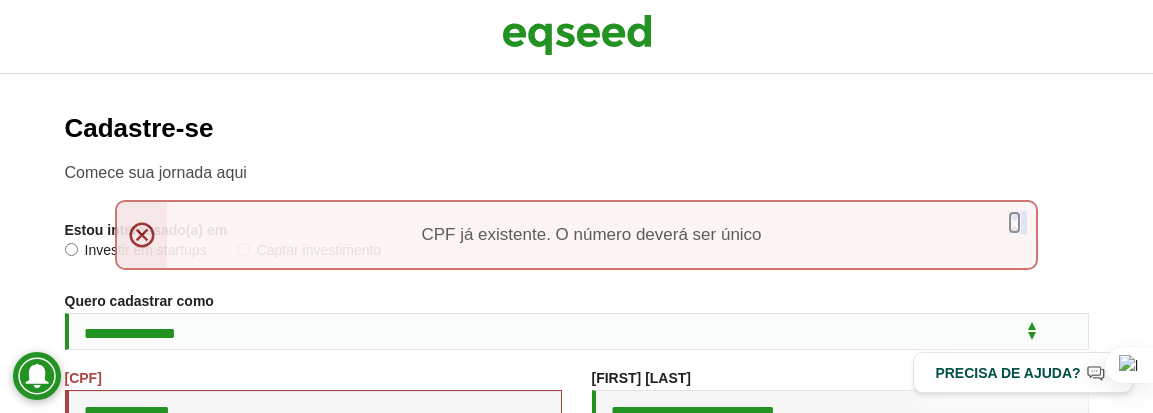 click on "×" at bounding box center (1014, 222) 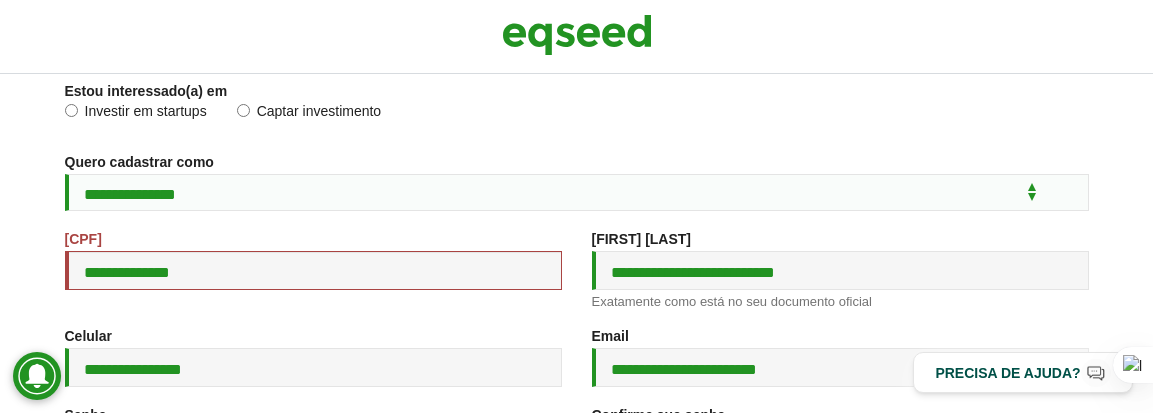 scroll, scrollTop: 200, scrollLeft: 0, axis: vertical 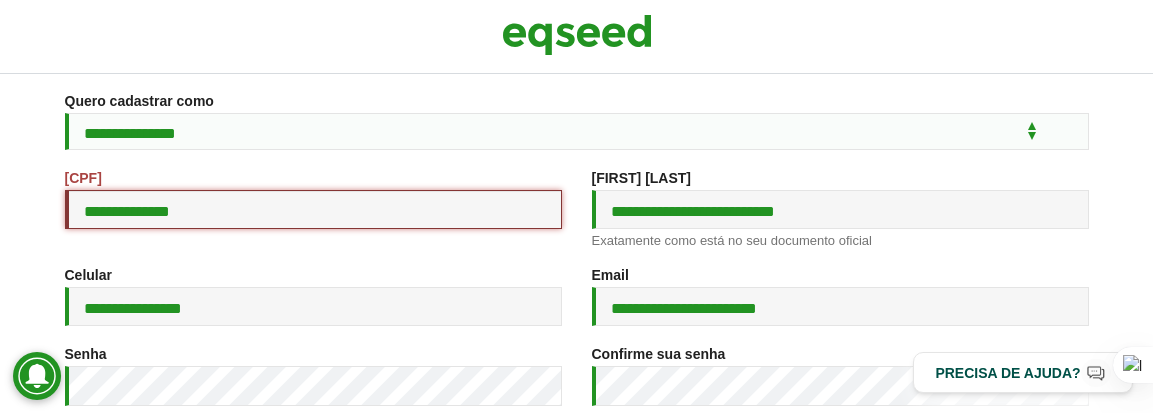 click on "**********" at bounding box center [313, 209] 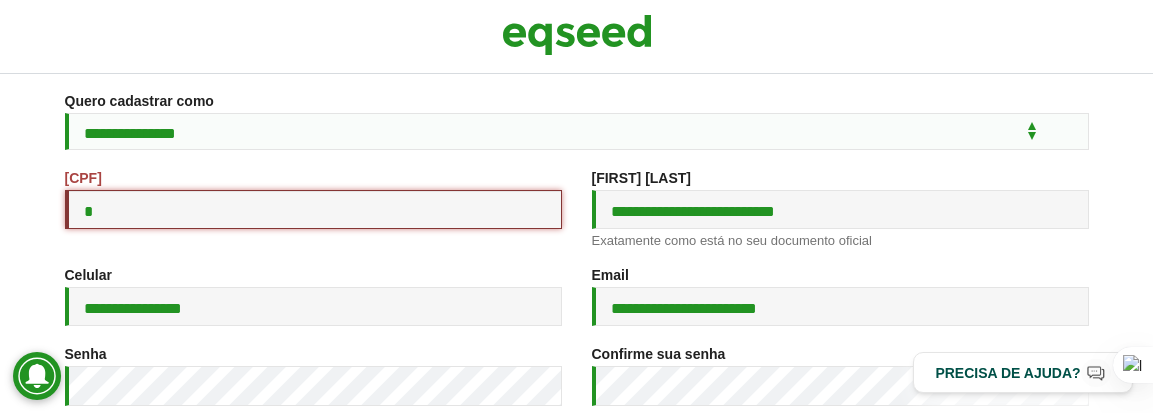 type on "*" 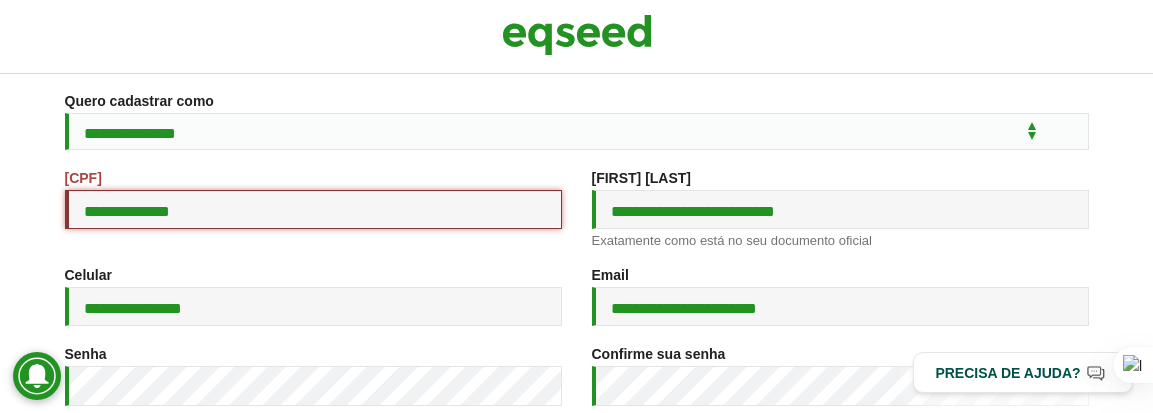 click on "**********" at bounding box center [313, 209] 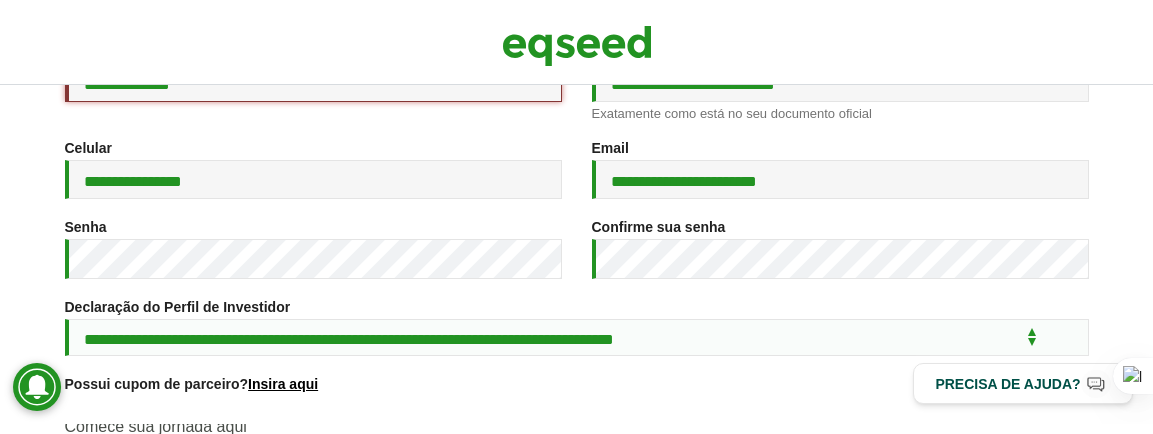 scroll, scrollTop: 0, scrollLeft: 0, axis: both 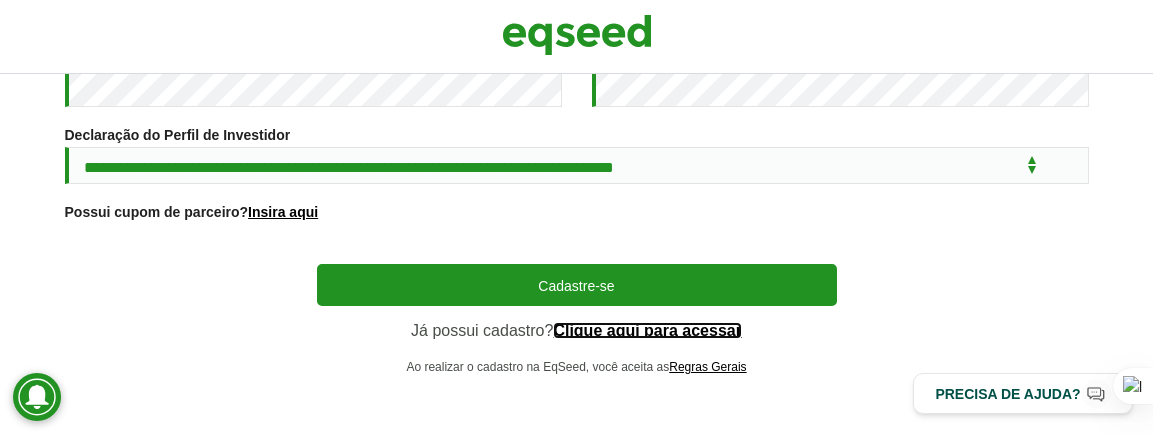 click on "Clique aqui para acessar" at bounding box center (647, 331) 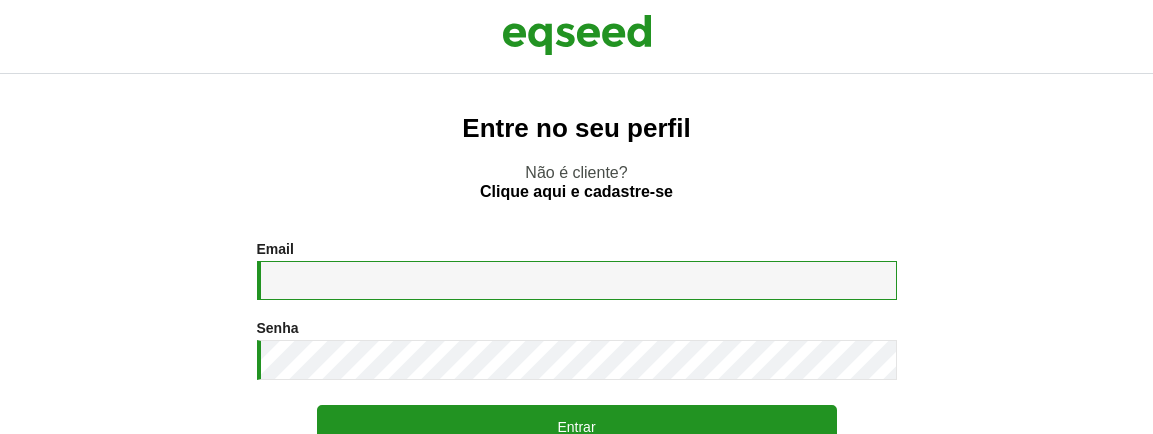 click on "Email  *" at bounding box center (577, 280) 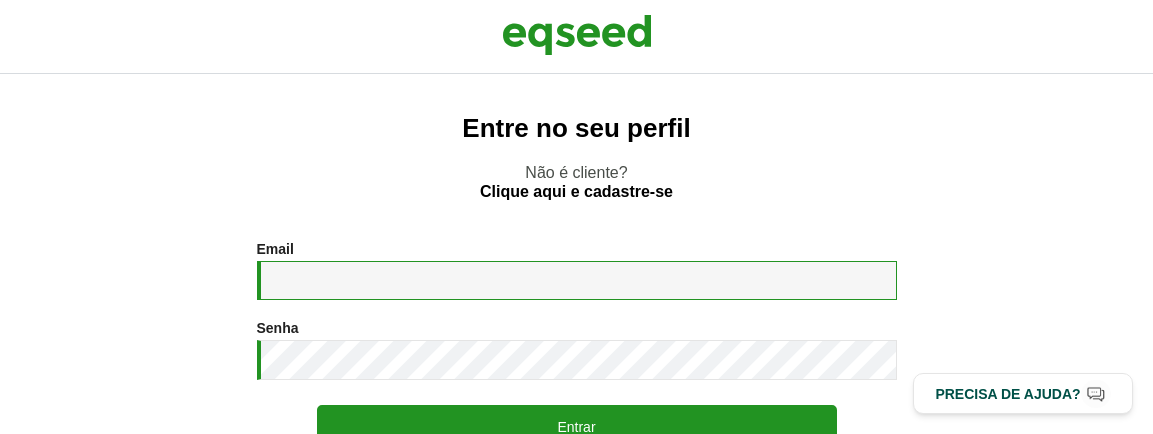 type on "**********" 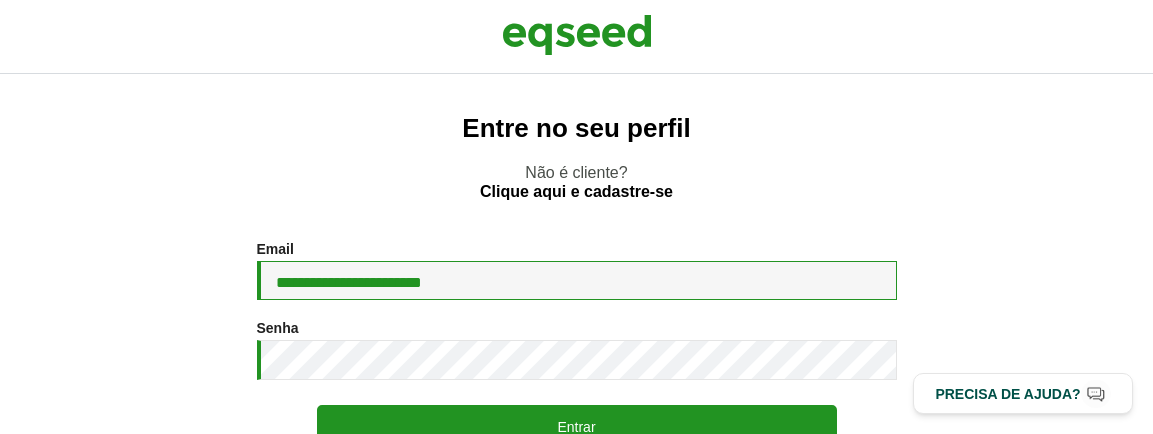 scroll, scrollTop: 0, scrollLeft: 0, axis: both 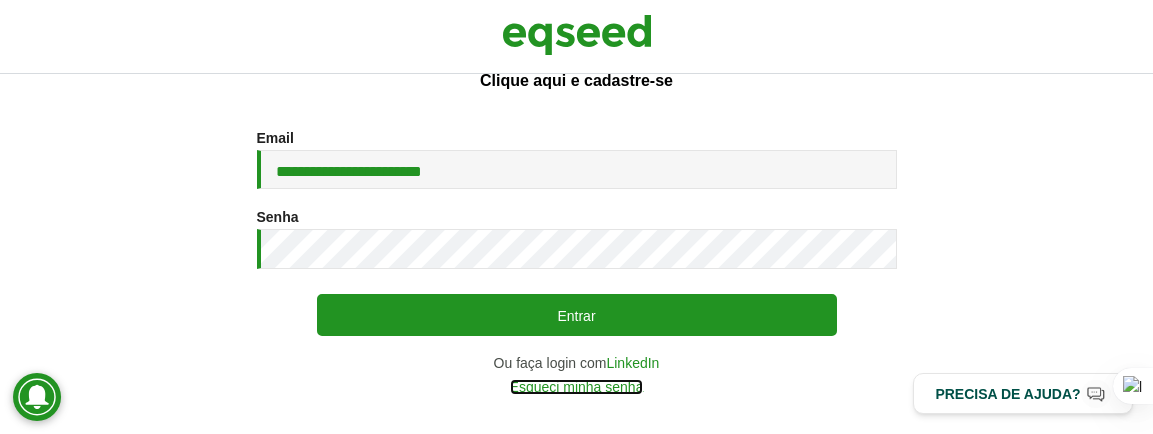 click on "Esqueci minha senha" at bounding box center (577, 387) 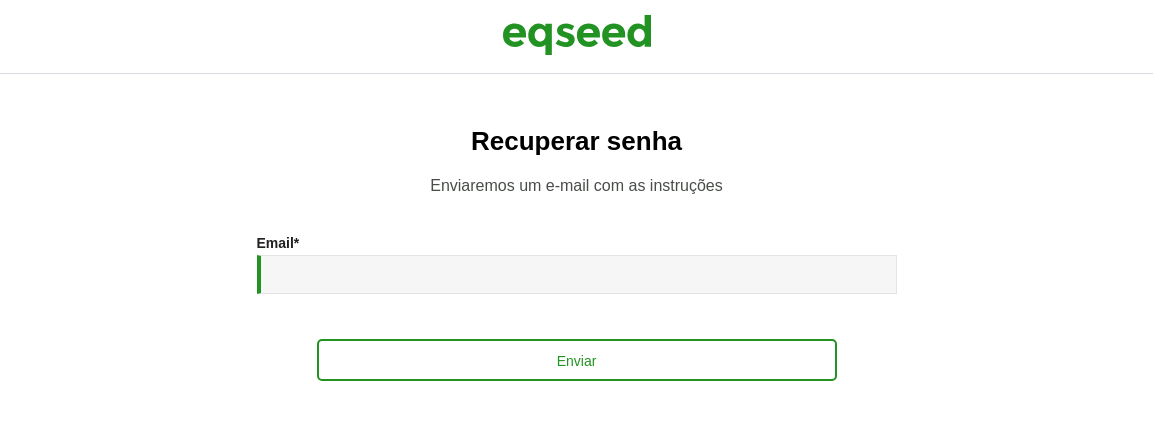 scroll, scrollTop: 0, scrollLeft: 0, axis: both 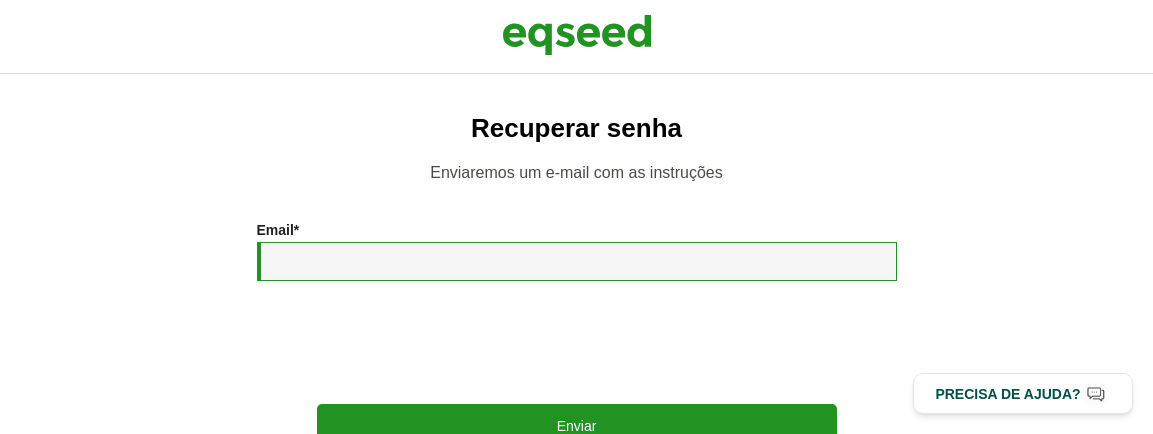 click on "Email  *" at bounding box center (577, 261) 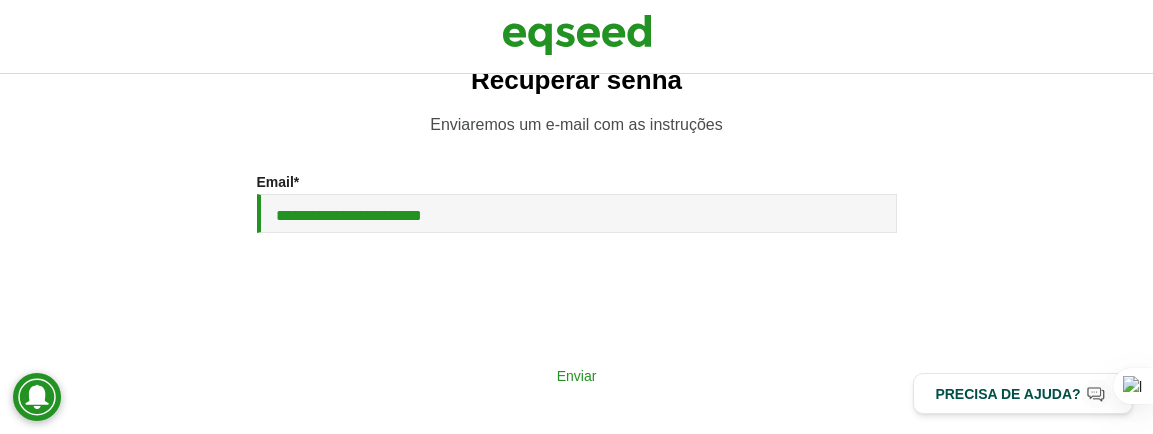 click on "Enviar" at bounding box center (577, 375) 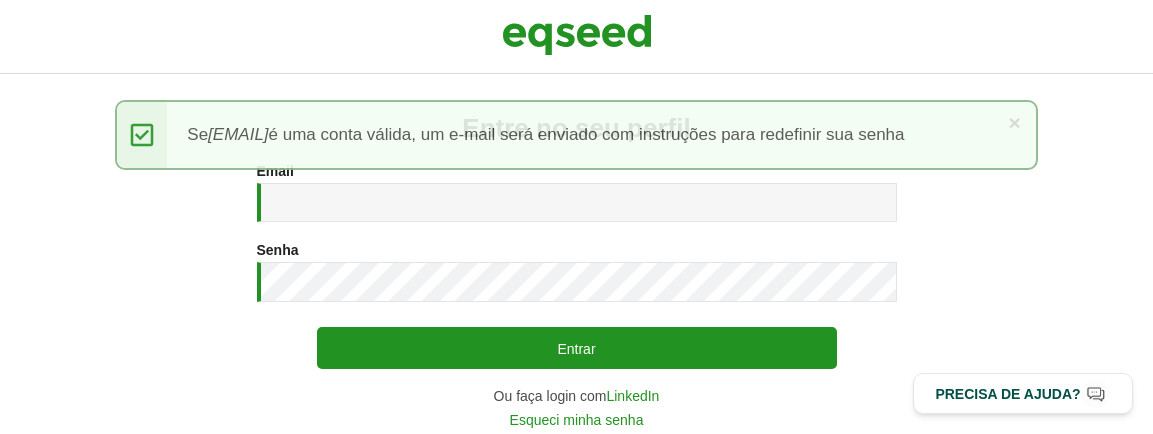 scroll, scrollTop: 0, scrollLeft: 0, axis: both 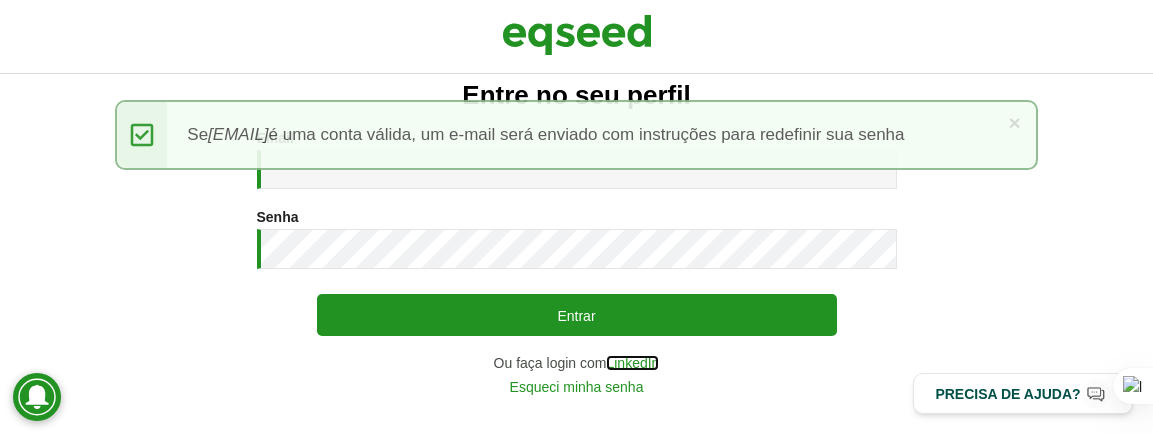 click on "LinkedIn" at bounding box center [632, 363] 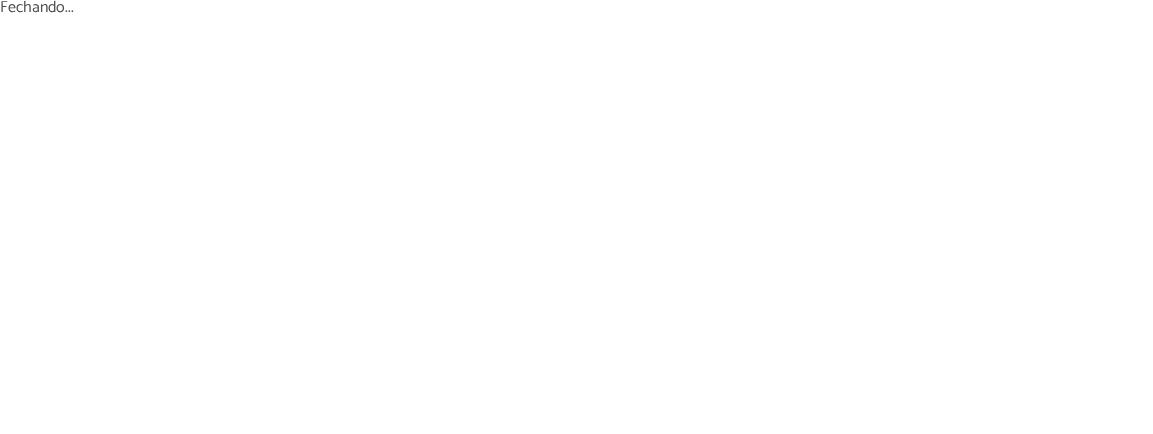 scroll, scrollTop: 0, scrollLeft: 0, axis: both 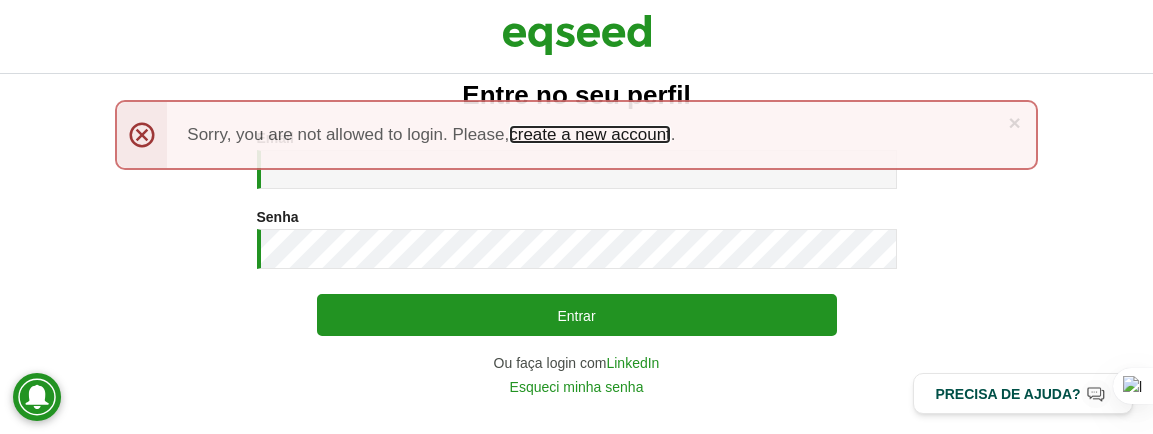 click on "create a new account" at bounding box center (590, 134) 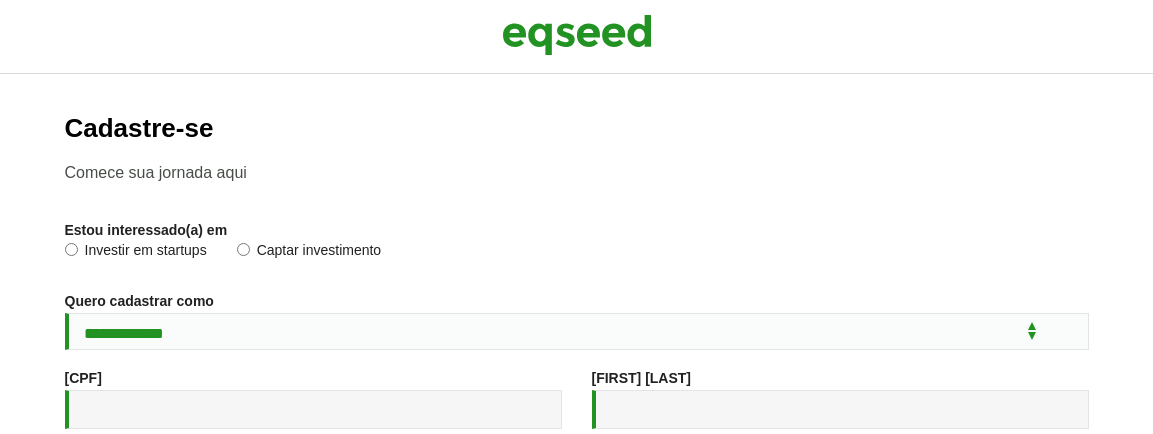scroll, scrollTop: 0, scrollLeft: 0, axis: both 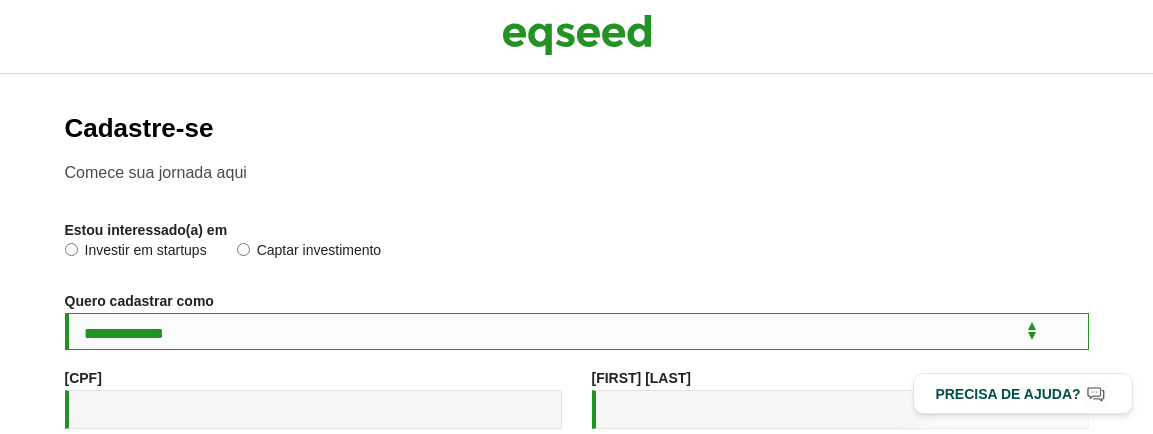click on "**********" at bounding box center (577, 331) 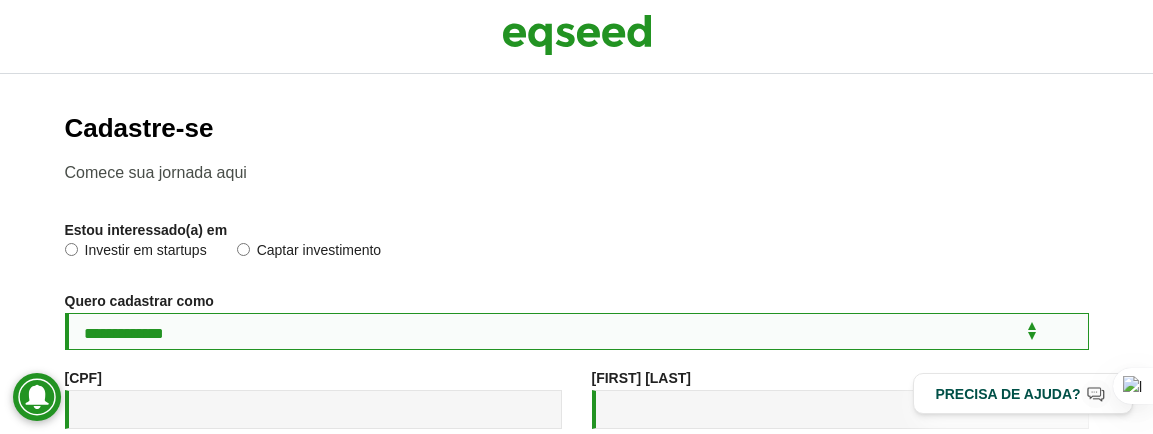 select on "***" 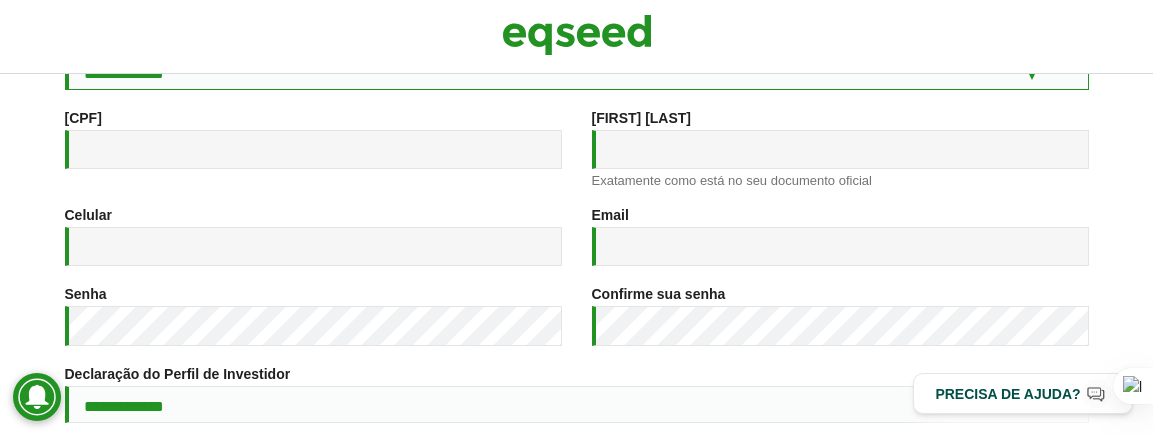 scroll, scrollTop: 300, scrollLeft: 0, axis: vertical 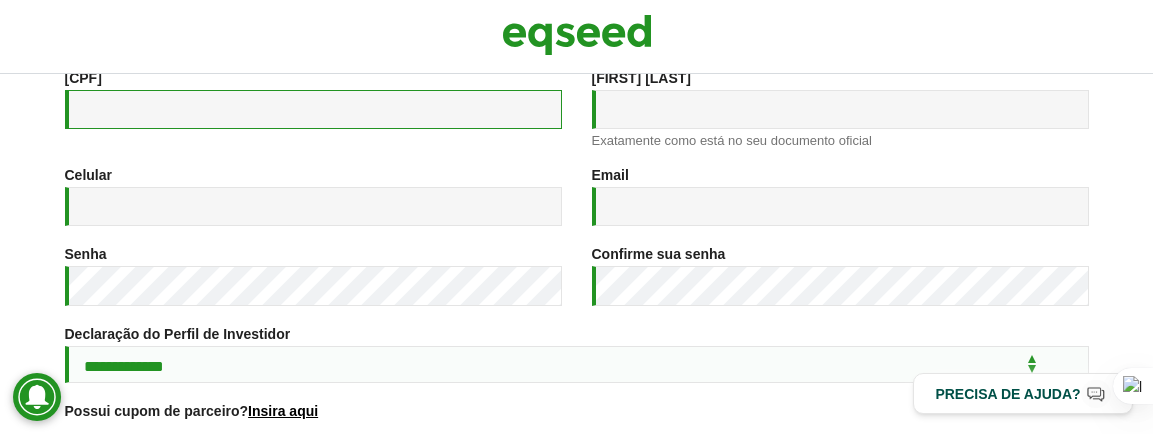 click on "CPF  *" at bounding box center [313, 109] 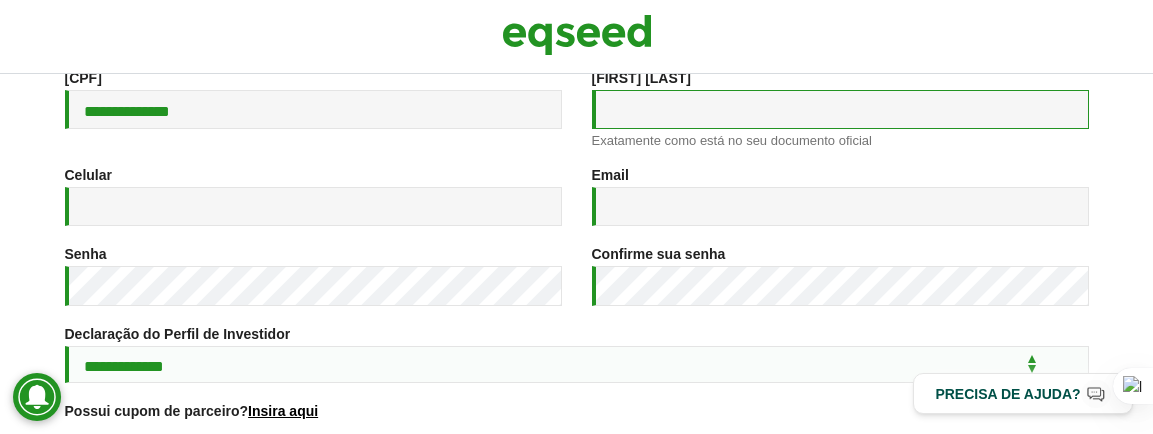 click on "Nome completo  *" at bounding box center [840, 109] 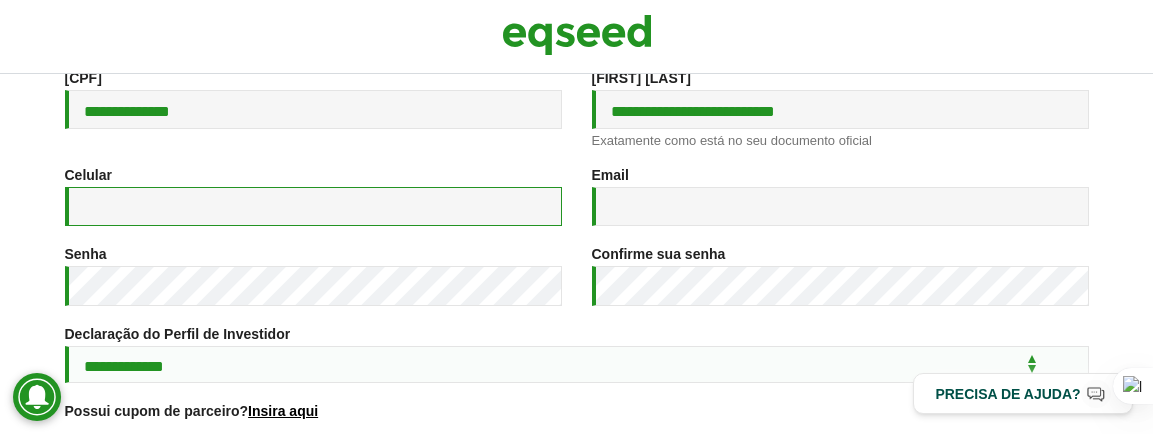 type on "**********" 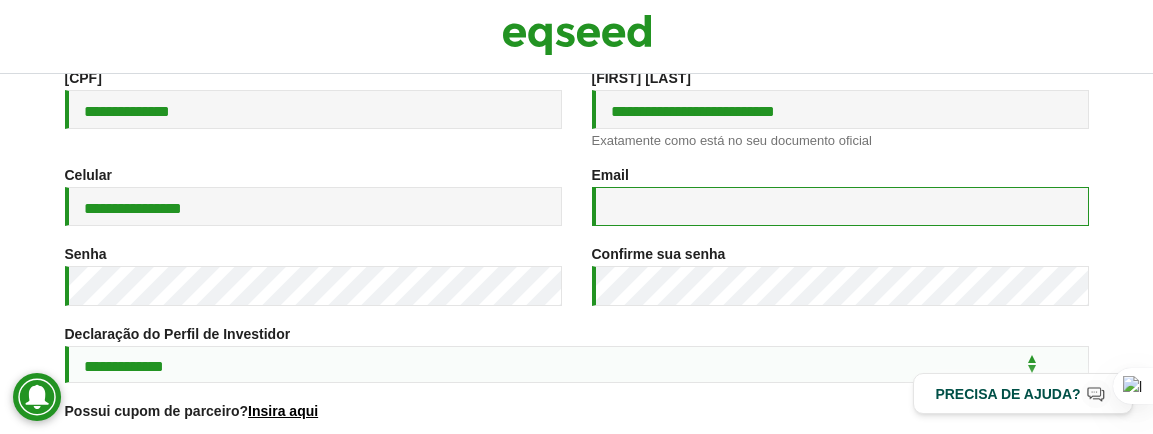 type on "**********" 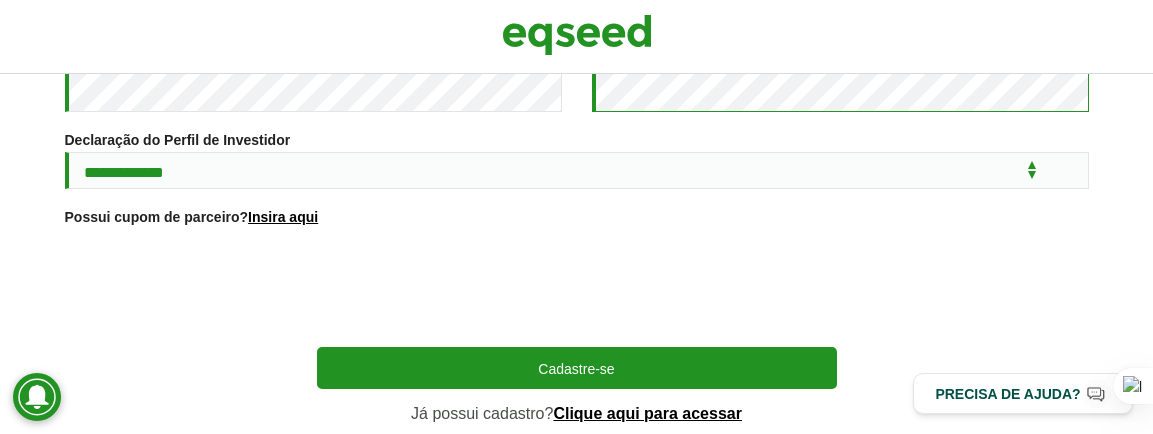 scroll, scrollTop: 500, scrollLeft: 0, axis: vertical 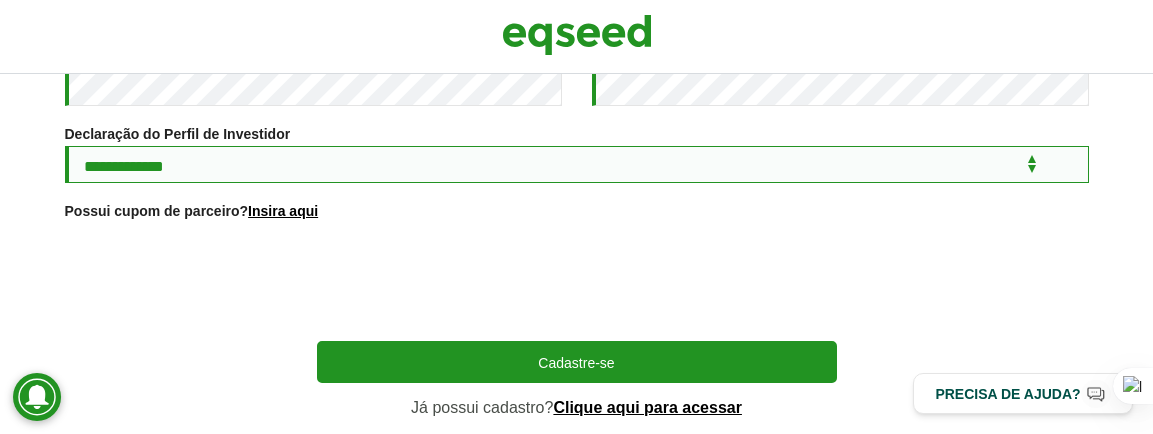click on "**********" at bounding box center [577, 164] 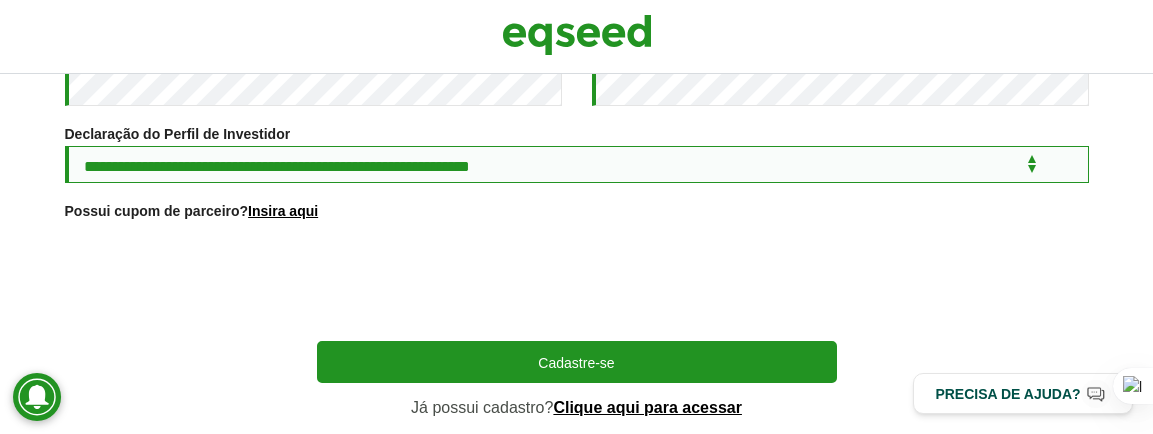 click on "**********" at bounding box center [577, 164] 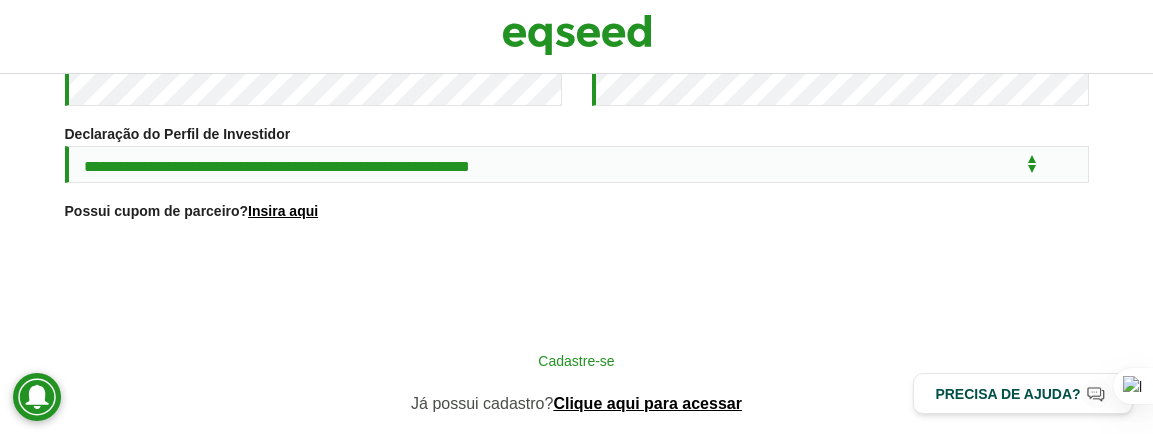 click on "Cadastre-se" at bounding box center [577, 360] 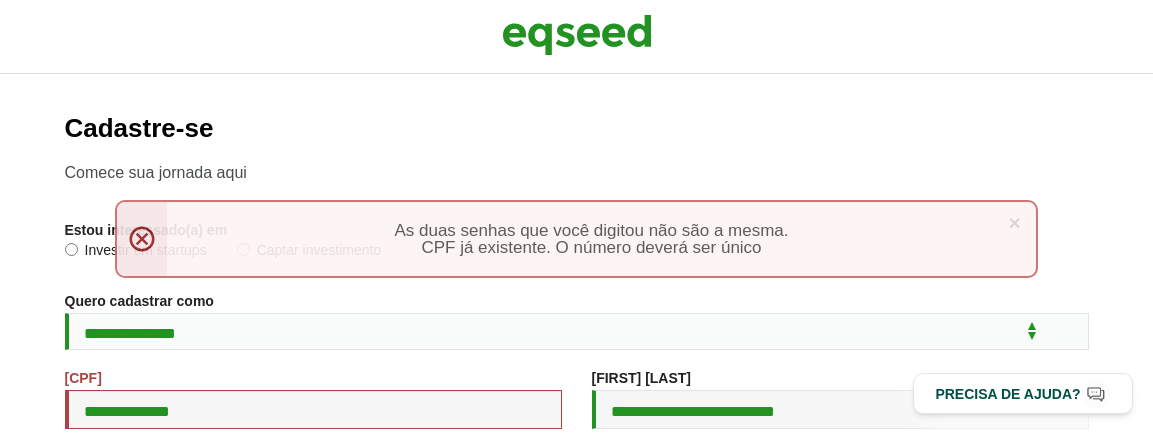 scroll, scrollTop: 0, scrollLeft: 0, axis: both 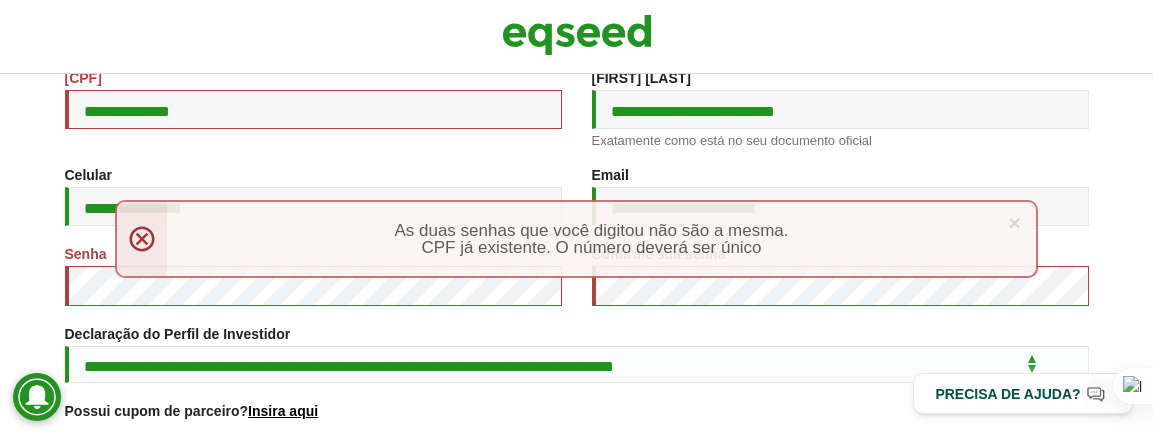 click on "×
Menssagem de erro
As duas senhas que você digitou não são a mesma.
CPF já existente. O número deverá ser único" at bounding box center [576, 249] 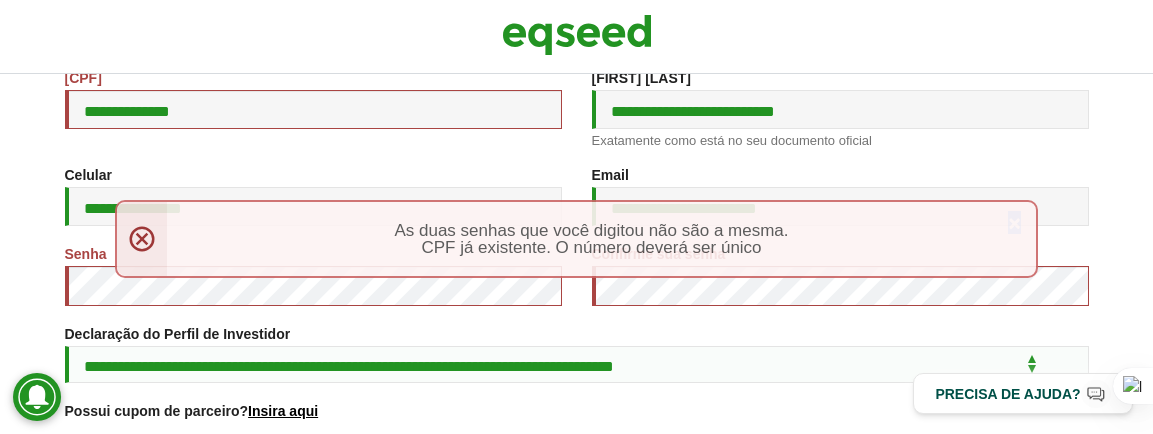 click on "×
Menssagem de erro
As duas senhas que você digitou não são a mesma.
CPF já existente. O número deverá ser único" at bounding box center [576, 239] 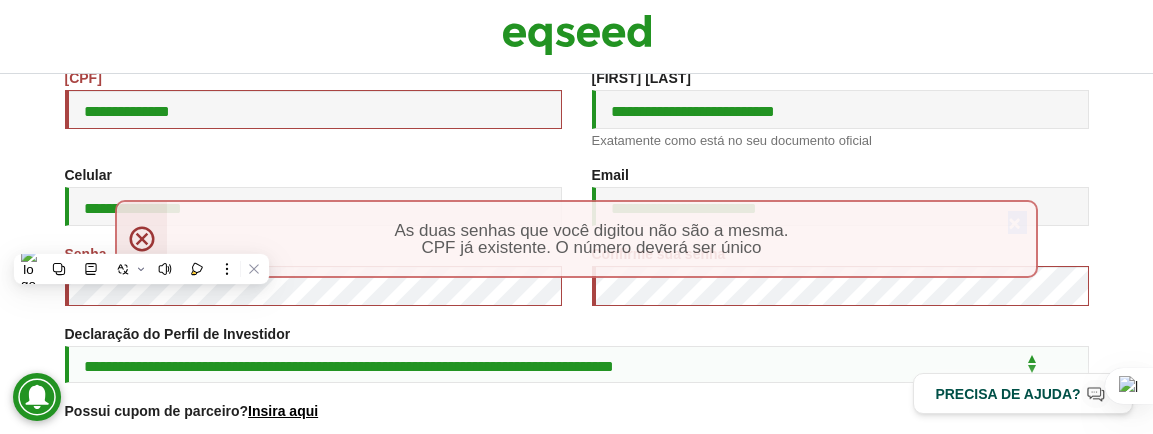 click on "×
Menssagem de erro
As duas senhas que você digitou não são a mesma.
CPF já existente. O número deverá ser único" at bounding box center (576, 239) 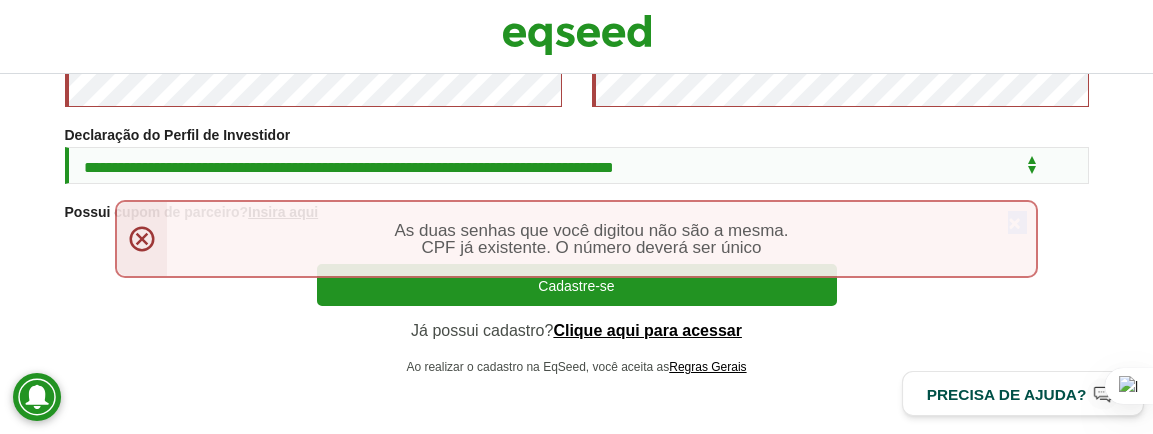 scroll, scrollTop: 505, scrollLeft: 0, axis: vertical 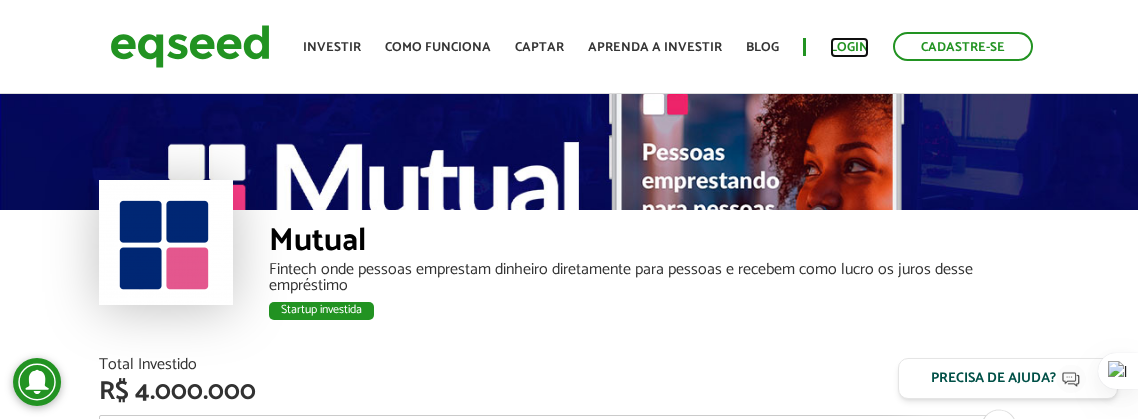 click on "Login" at bounding box center (849, 47) 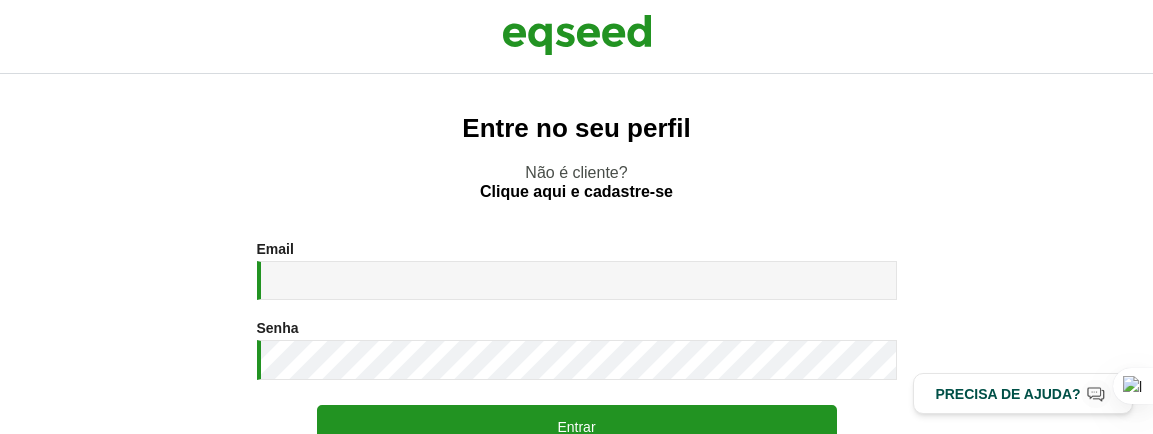 scroll, scrollTop: 0, scrollLeft: 0, axis: both 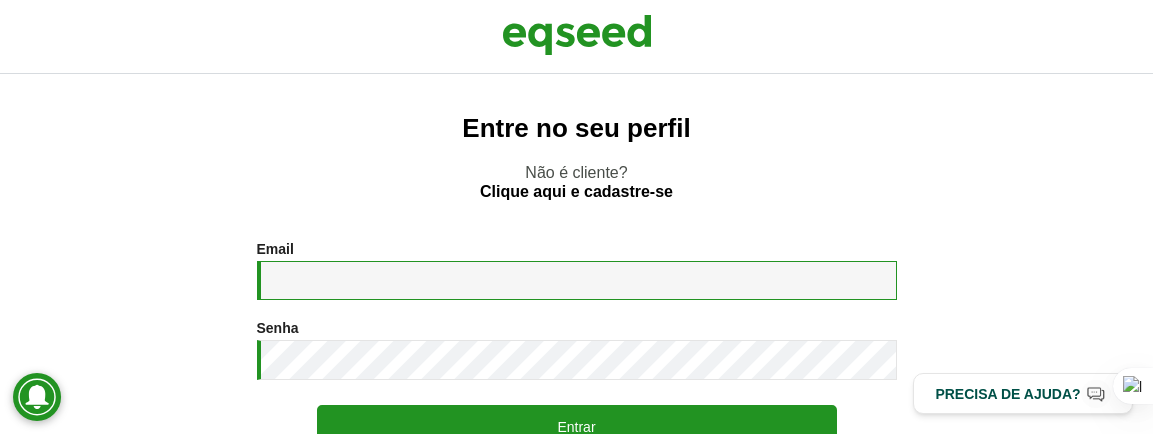 click on "Email  *" at bounding box center (577, 280) 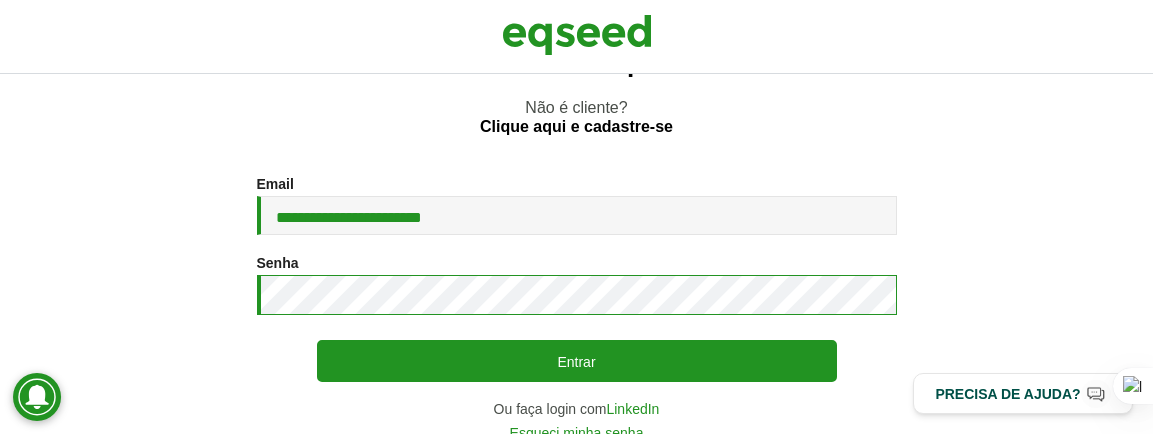 scroll, scrollTop: 100, scrollLeft: 0, axis: vertical 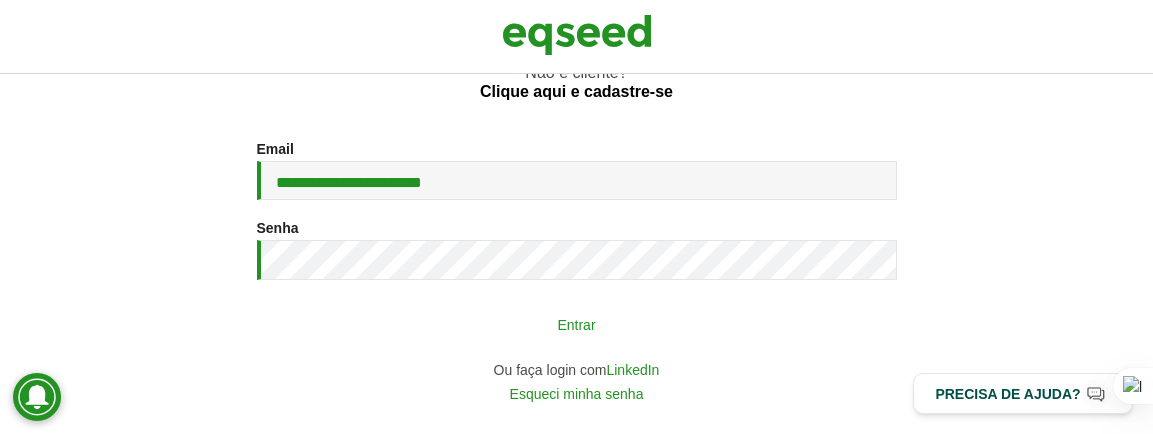 click on "Entrar" at bounding box center [577, 324] 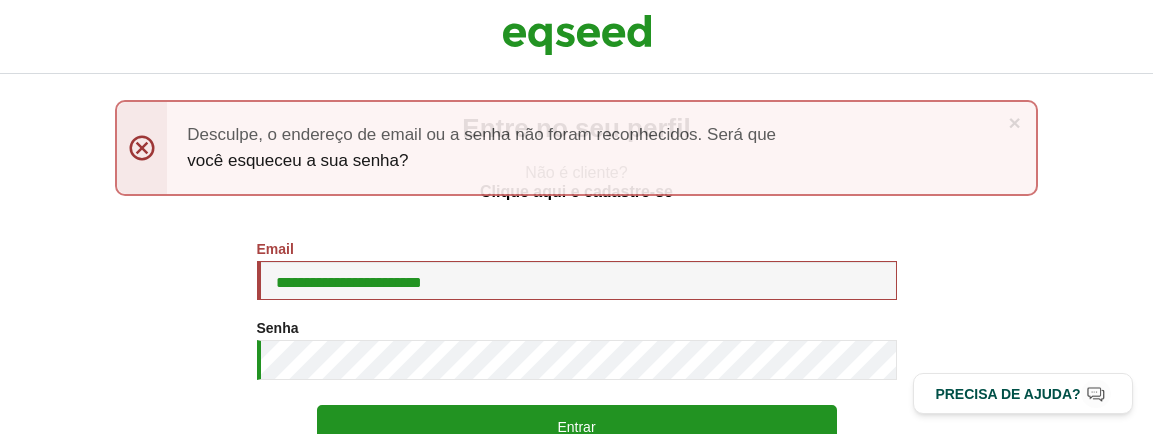 scroll, scrollTop: 0, scrollLeft: 0, axis: both 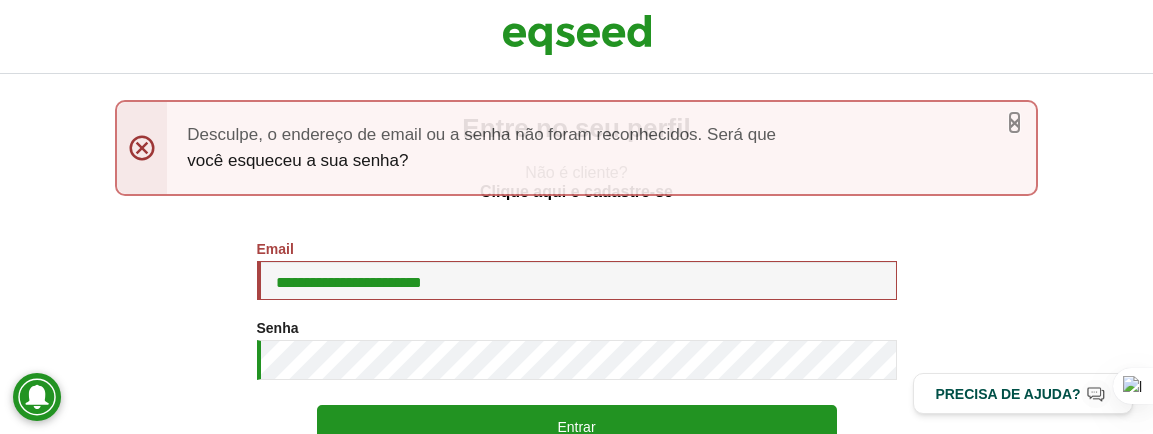 click on "×" at bounding box center [1014, 122] 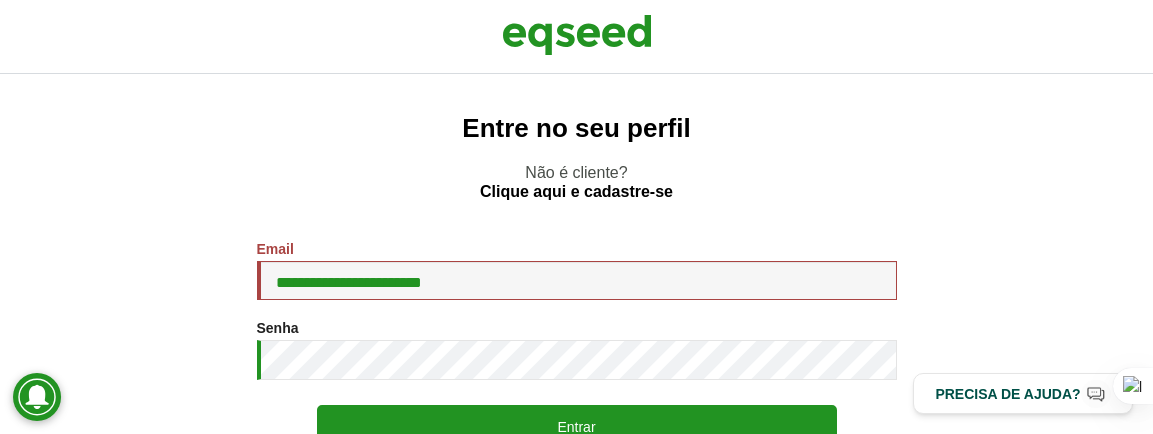 scroll, scrollTop: 112, scrollLeft: 0, axis: vertical 